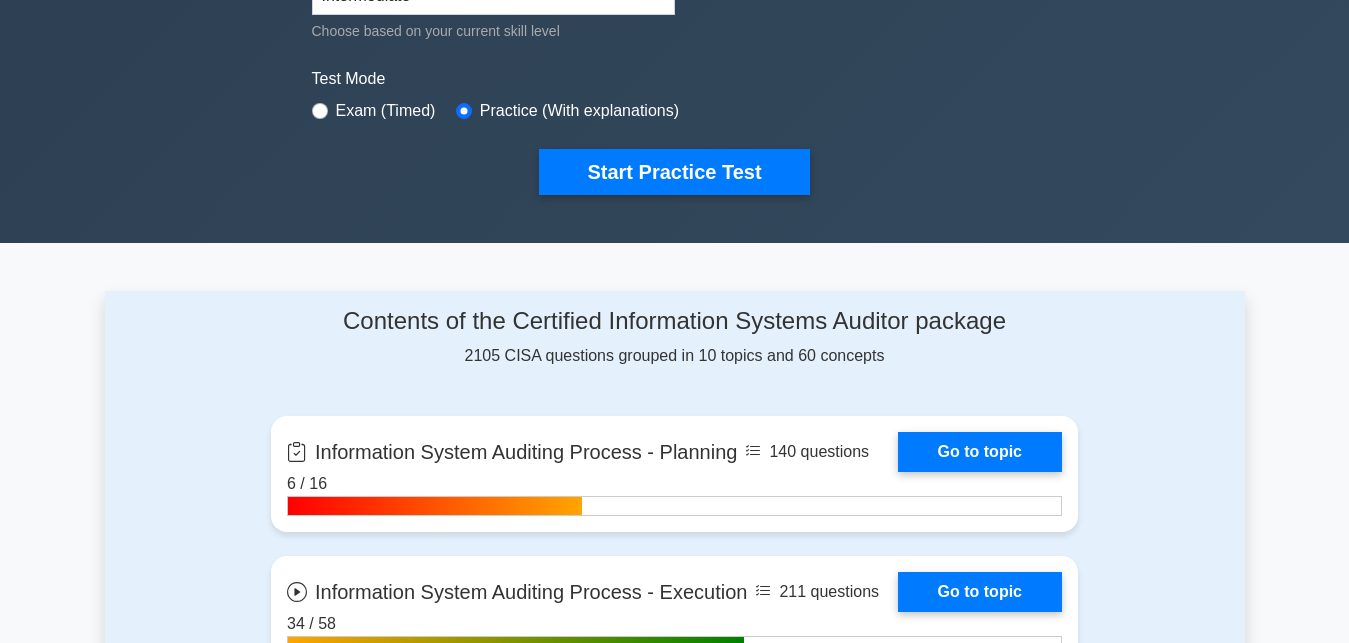 scroll, scrollTop: 714, scrollLeft: 0, axis: vertical 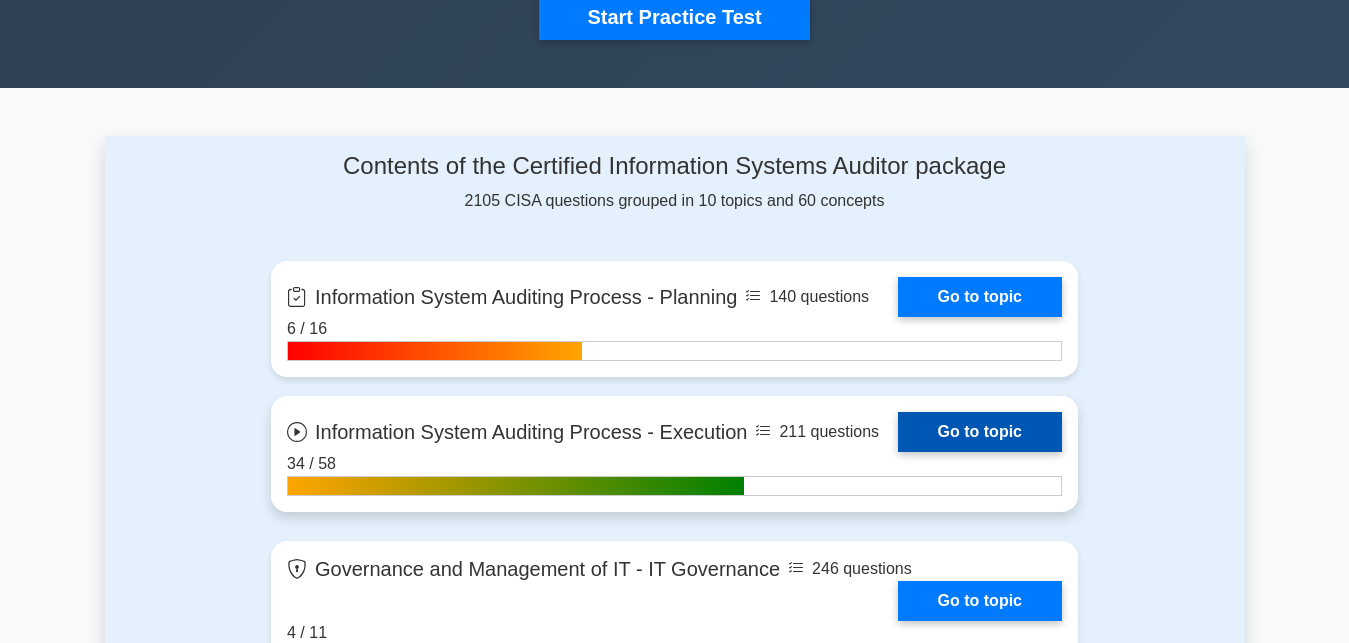 click on "Go to topic" at bounding box center (980, 432) 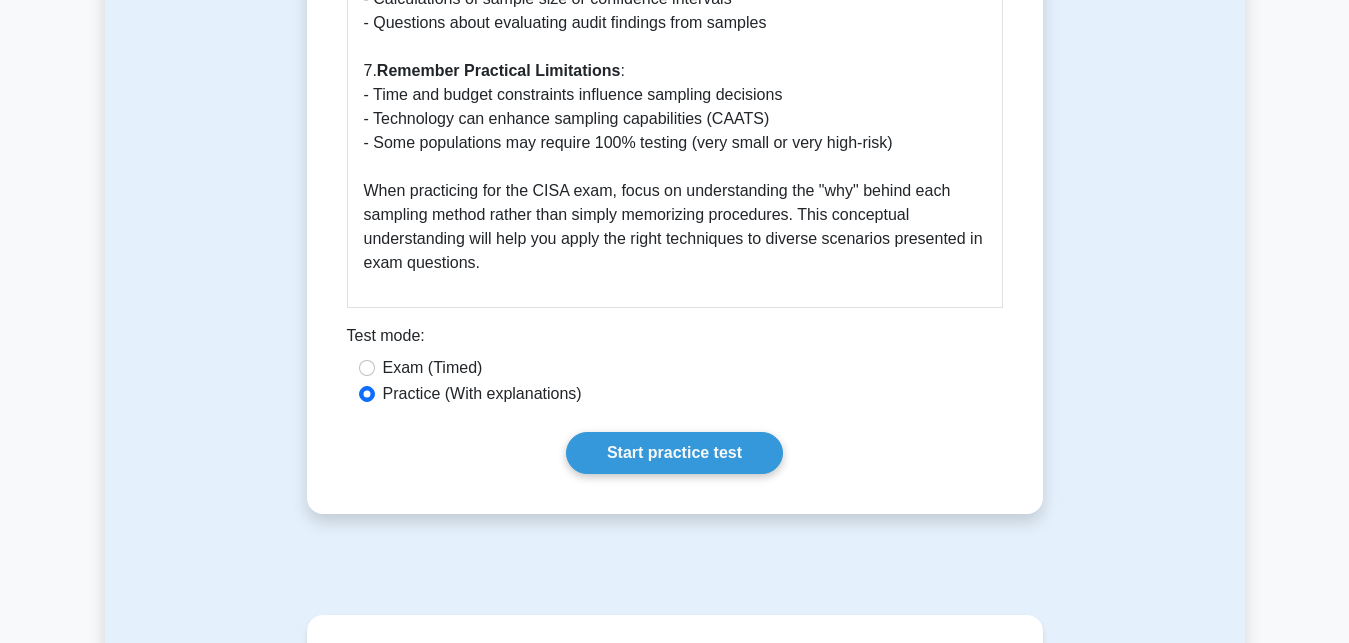 scroll, scrollTop: 4284, scrollLeft: 0, axis: vertical 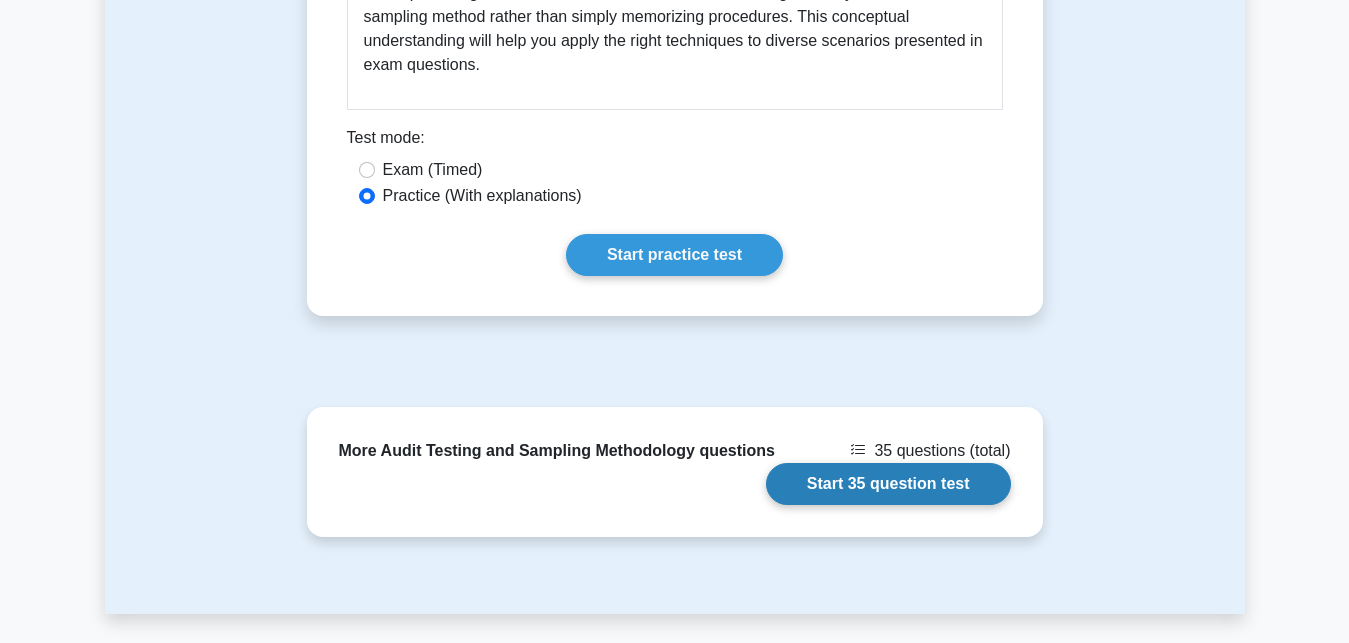 click on "Start 35 question test" at bounding box center [888, 484] 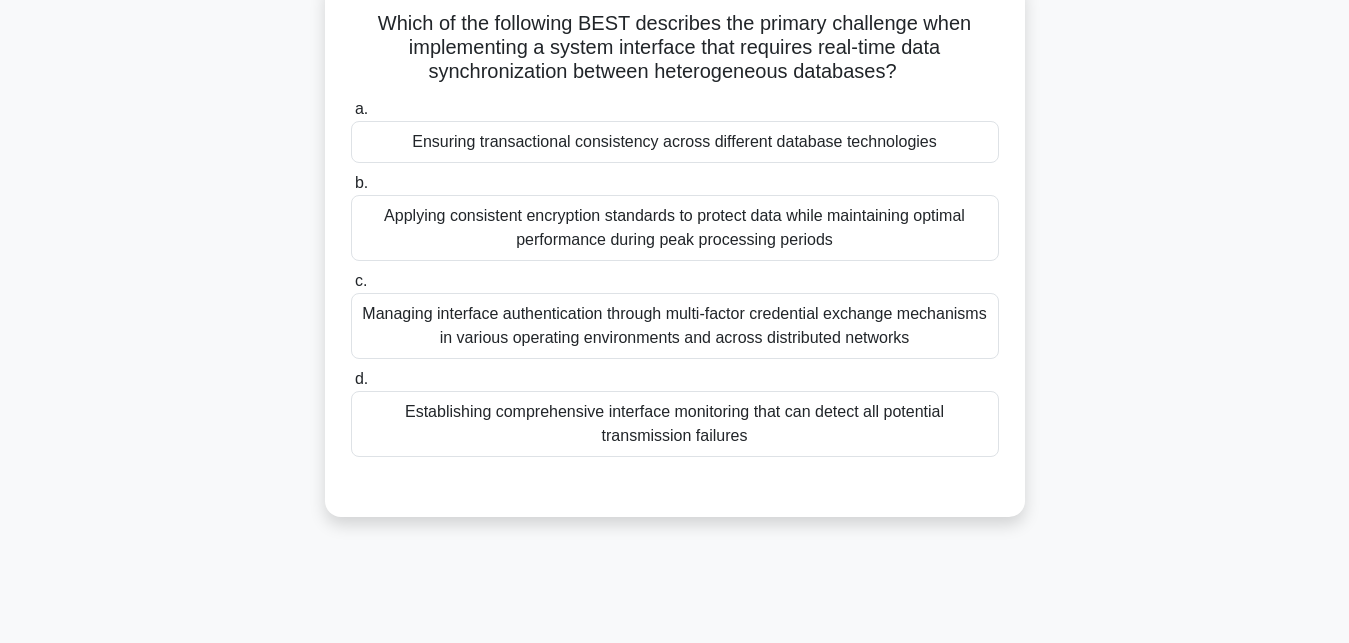 scroll, scrollTop: 204, scrollLeft: 0, axis: vertical 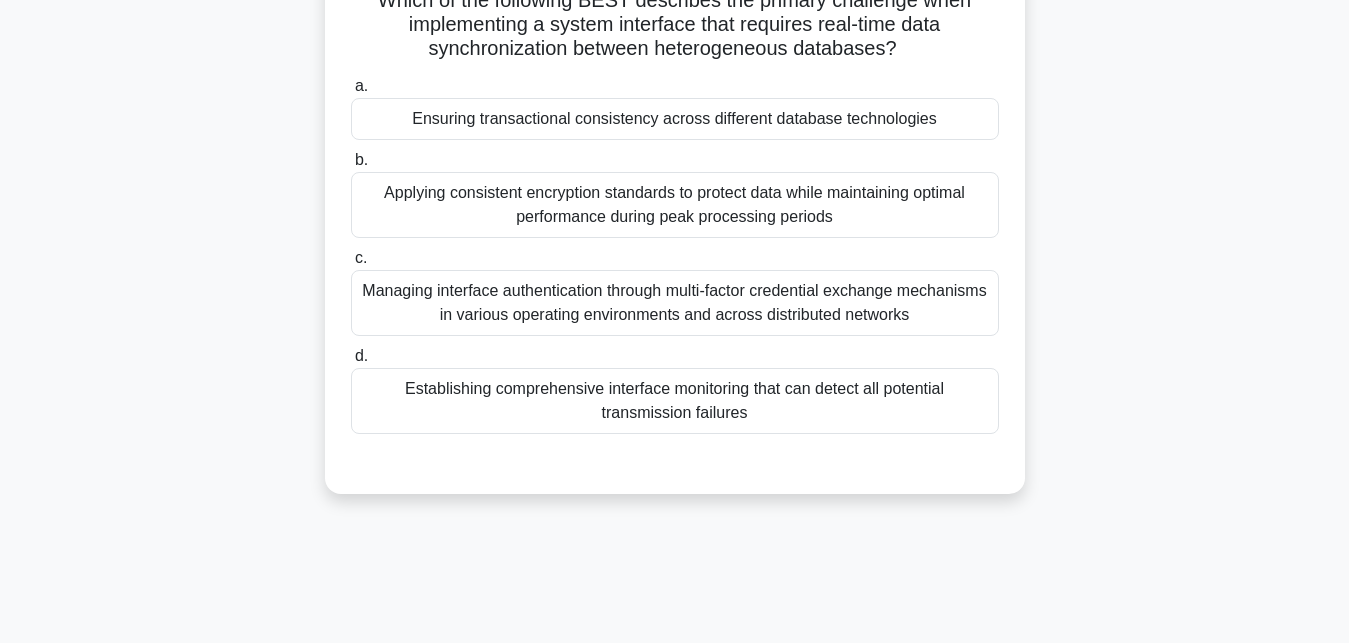 click on "Establishing comprehensive interface monitoring that can detect all potential transmission failures" at bounding box center [675, 401] 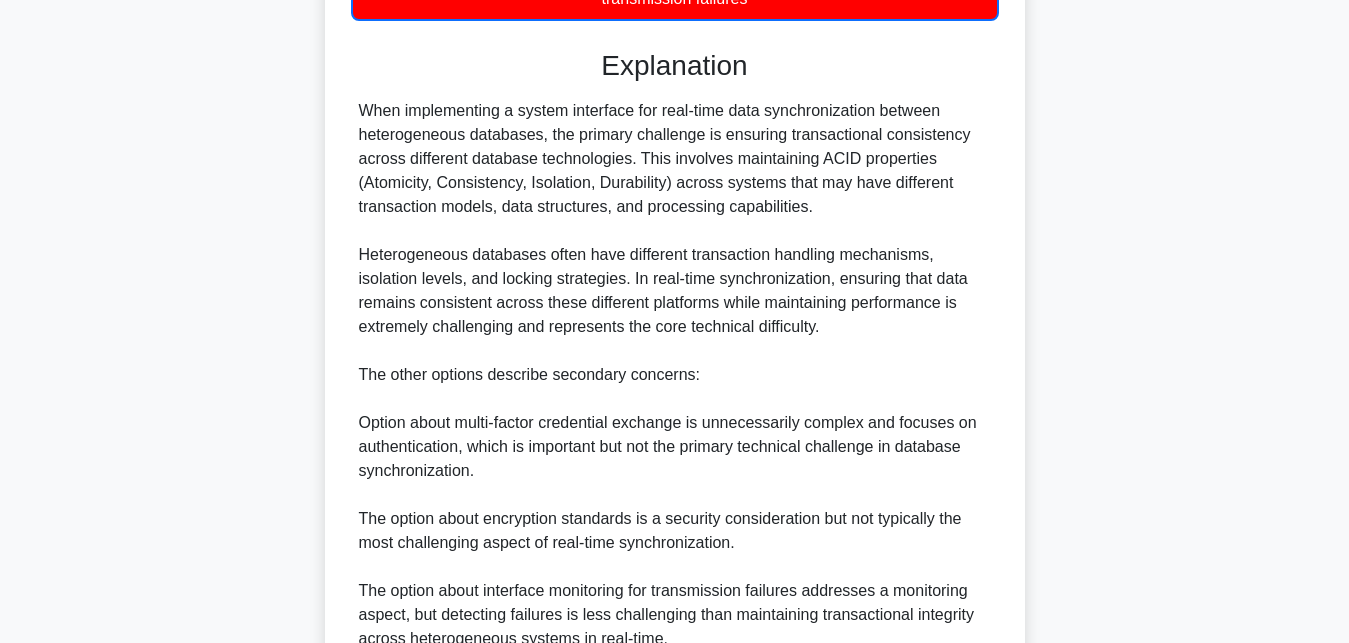 scroll, scrollTop: 810, scrollLeft: 0, axis: vertical 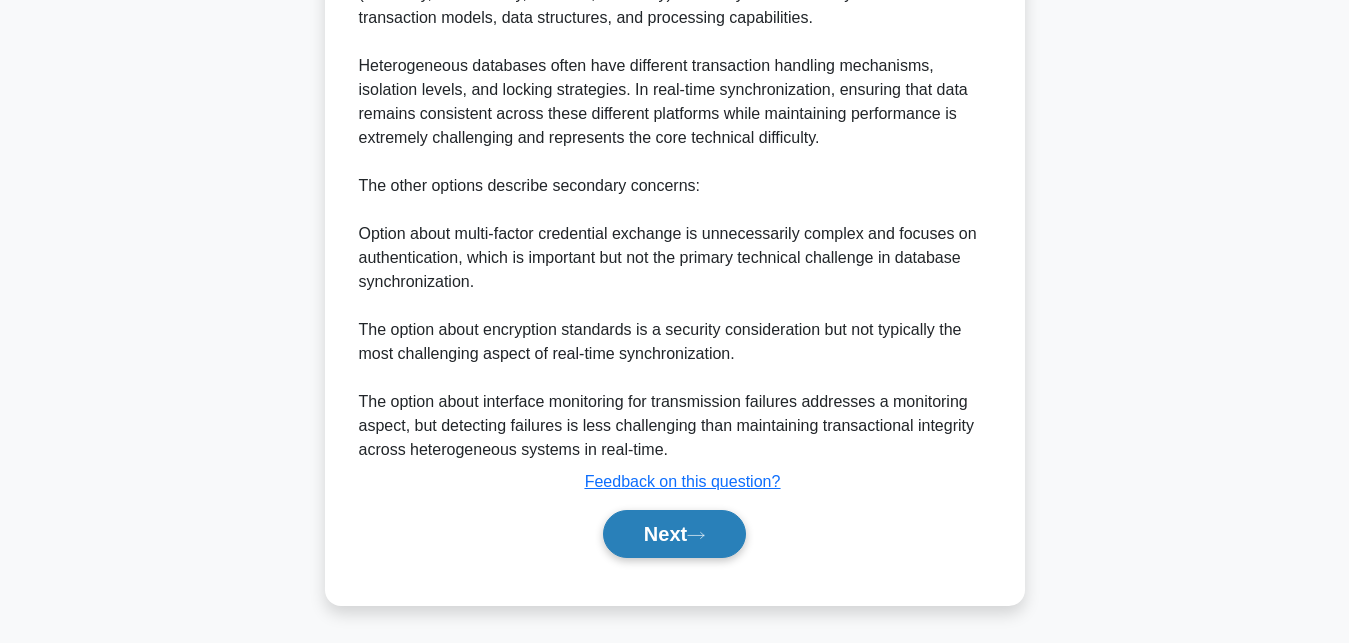 click on "Next" at bounding box center (674, 534) 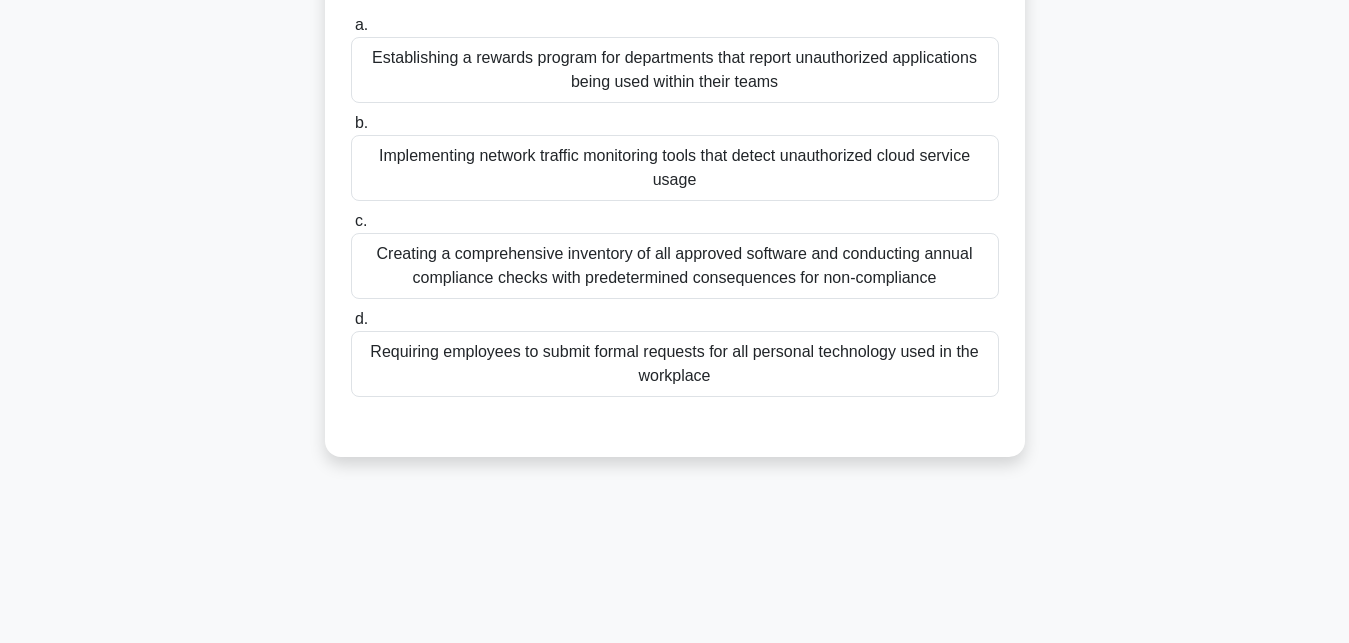 scroll, scrollTop: 29, scrollLeft: 0, axis: vertical 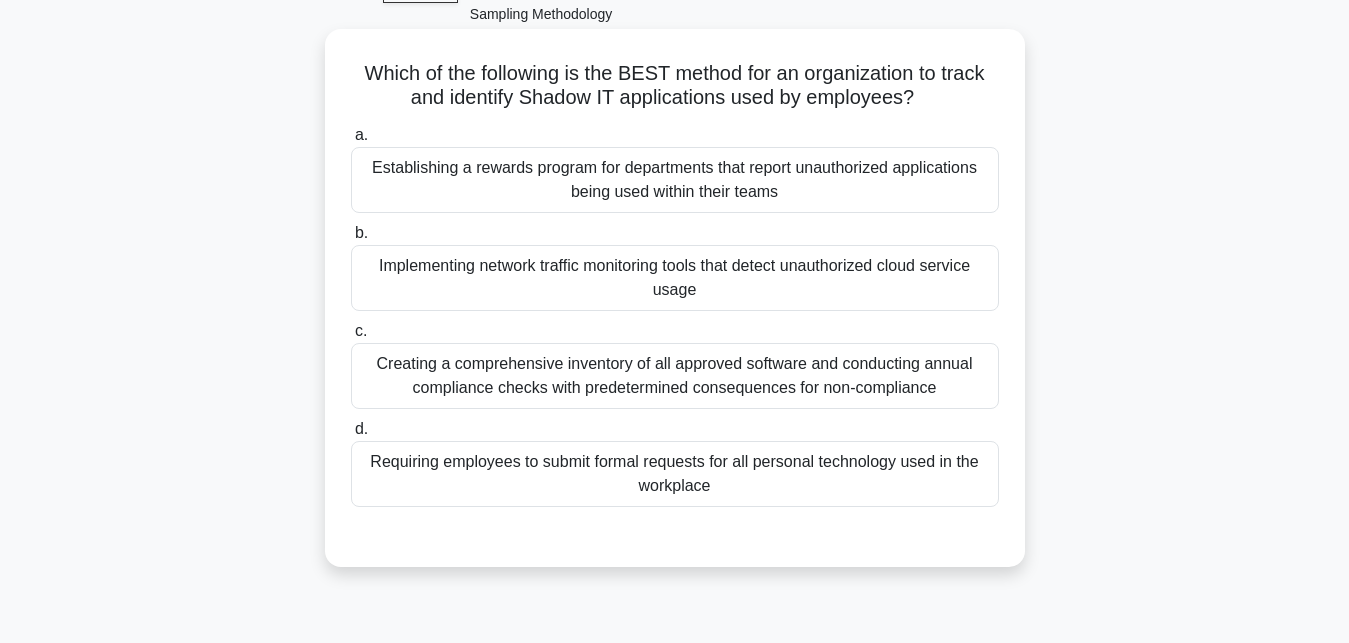 click on "Implementing network traffic monitoring tools that detect unauthorized cloud service usage" at bounding box center [675, 278] 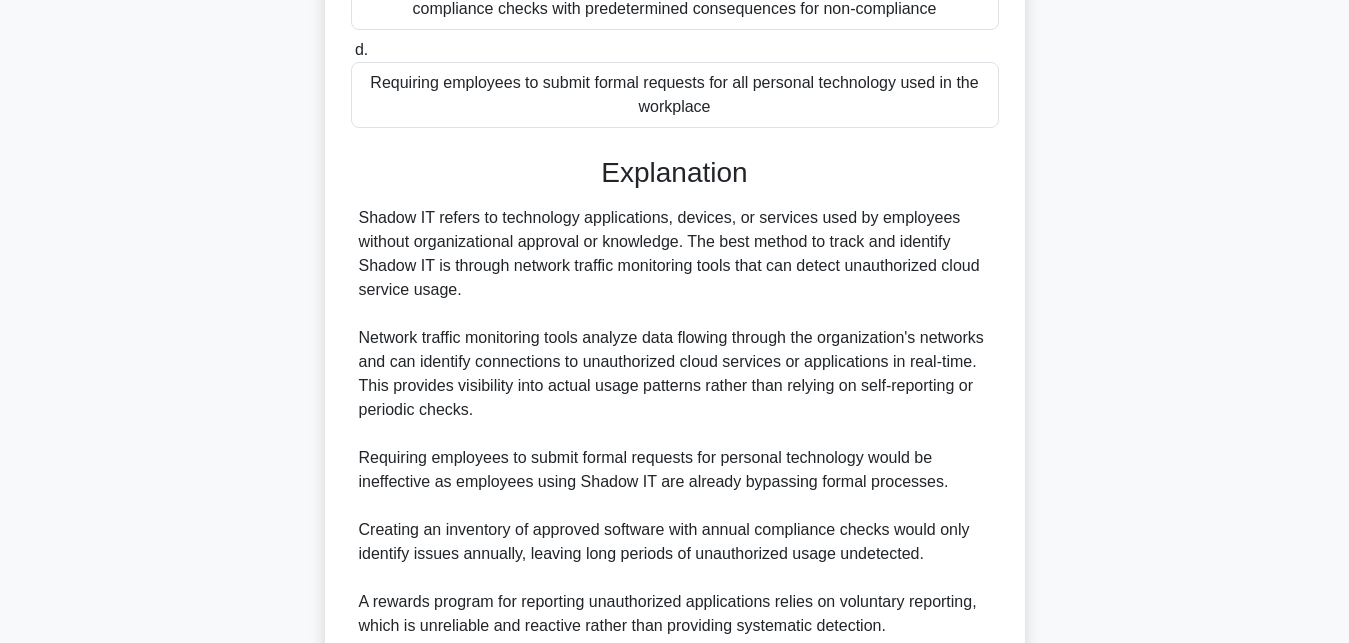 scroll, scrollTop: 688, scrollLeft: 0, axis: vertical 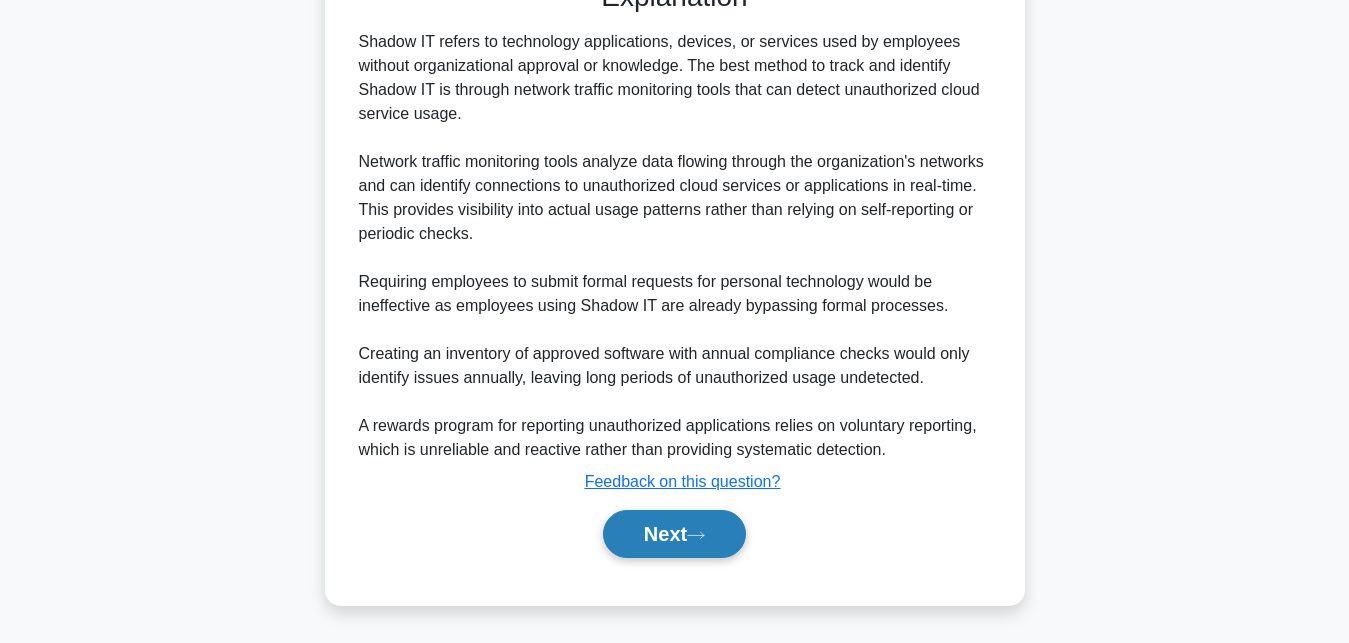 click on "Next" at bounding box center [674, 534] 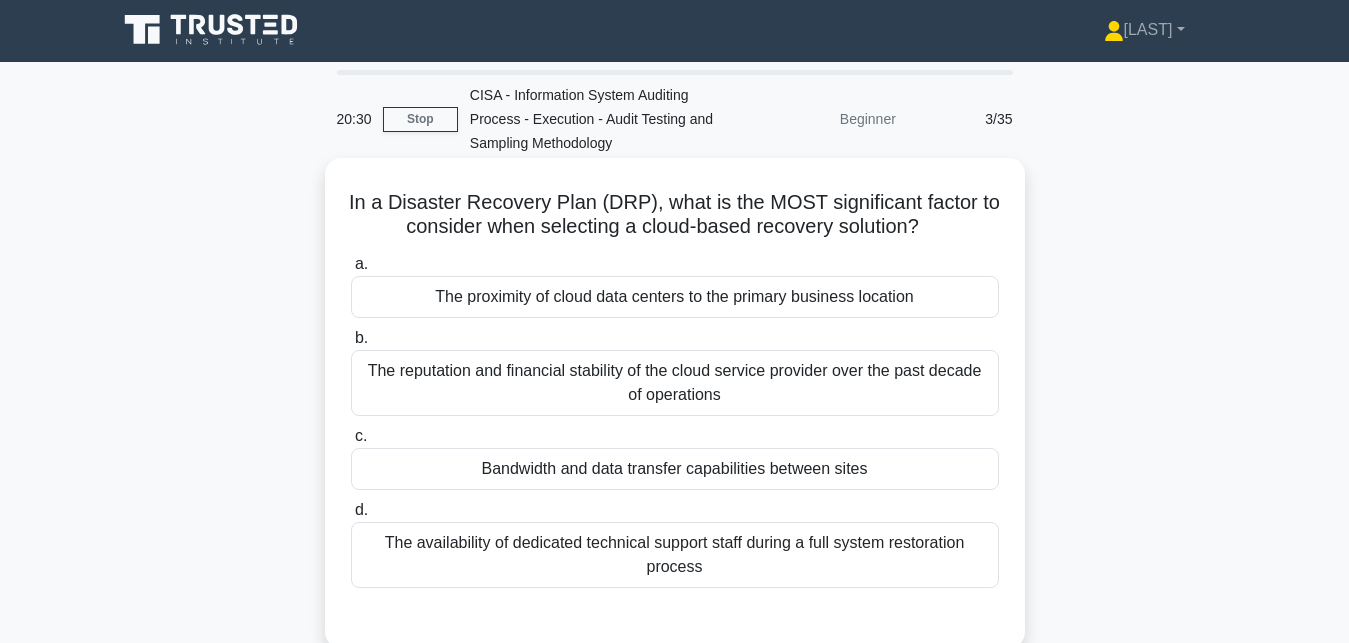 scroll, scrollTop: 0, scrollLeft: 0, axis: both 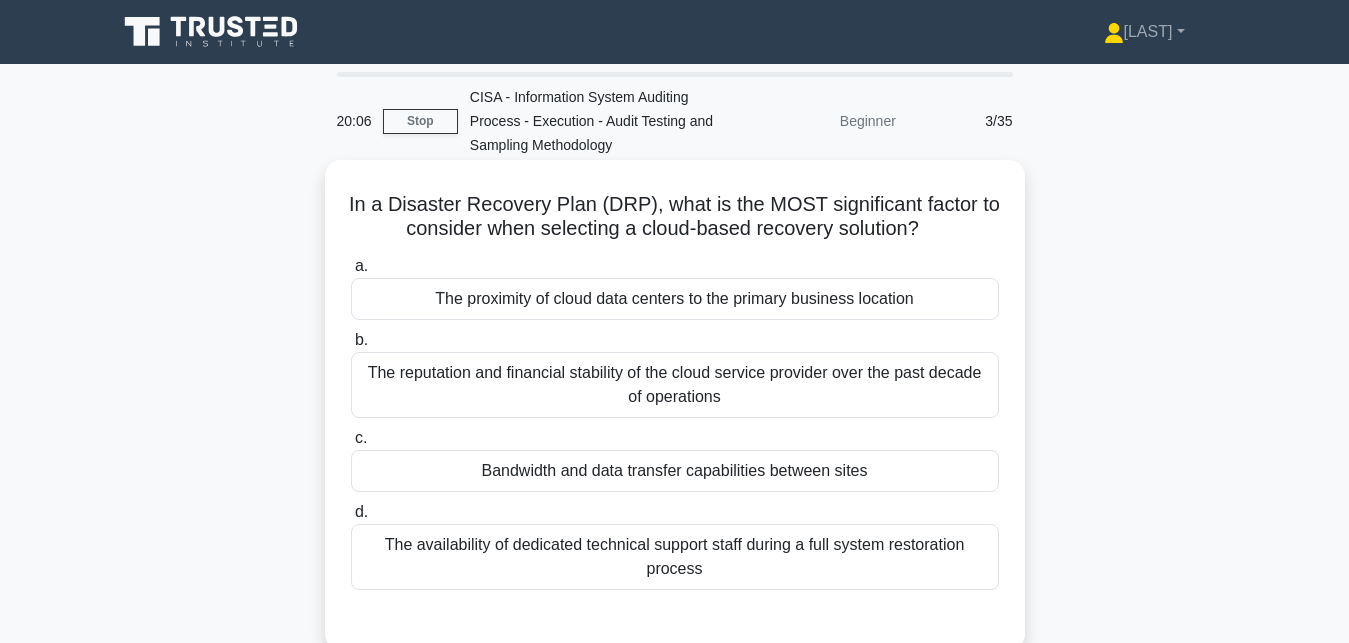 click on "The proximity of cloud data centers to the primary business location" at bounding box center [675, 299] 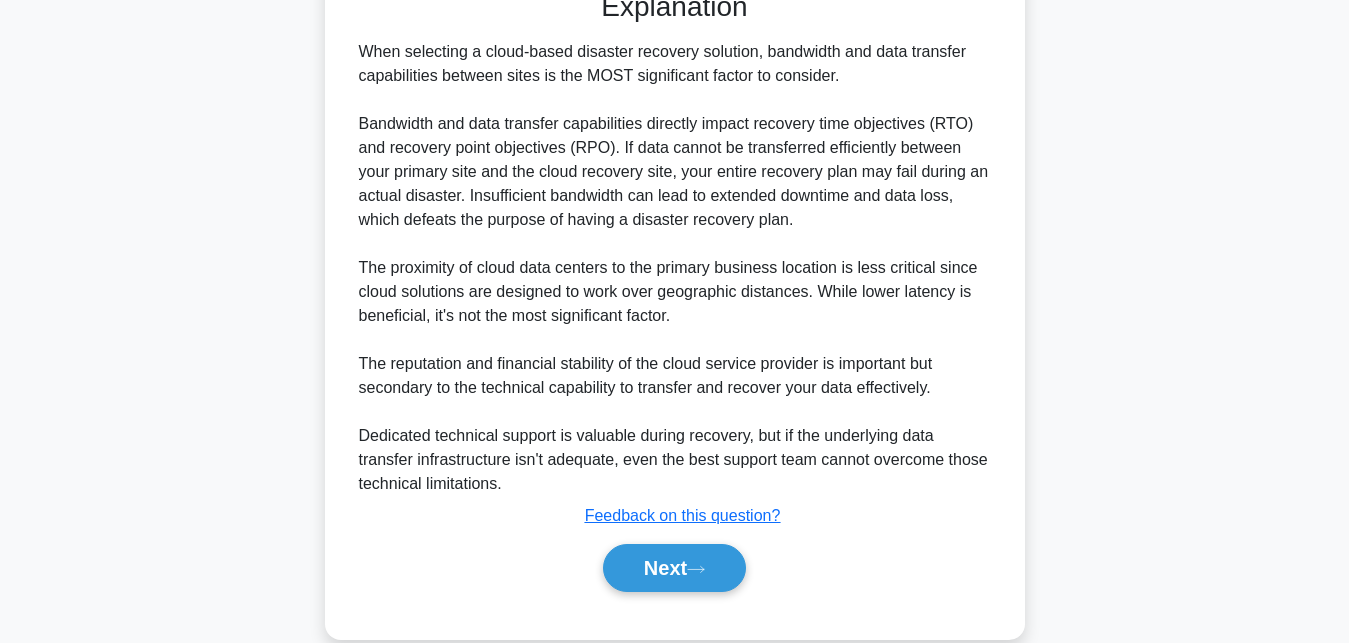 scroll, scrollTop: 666, scrollLeft: 0, axis: vertical 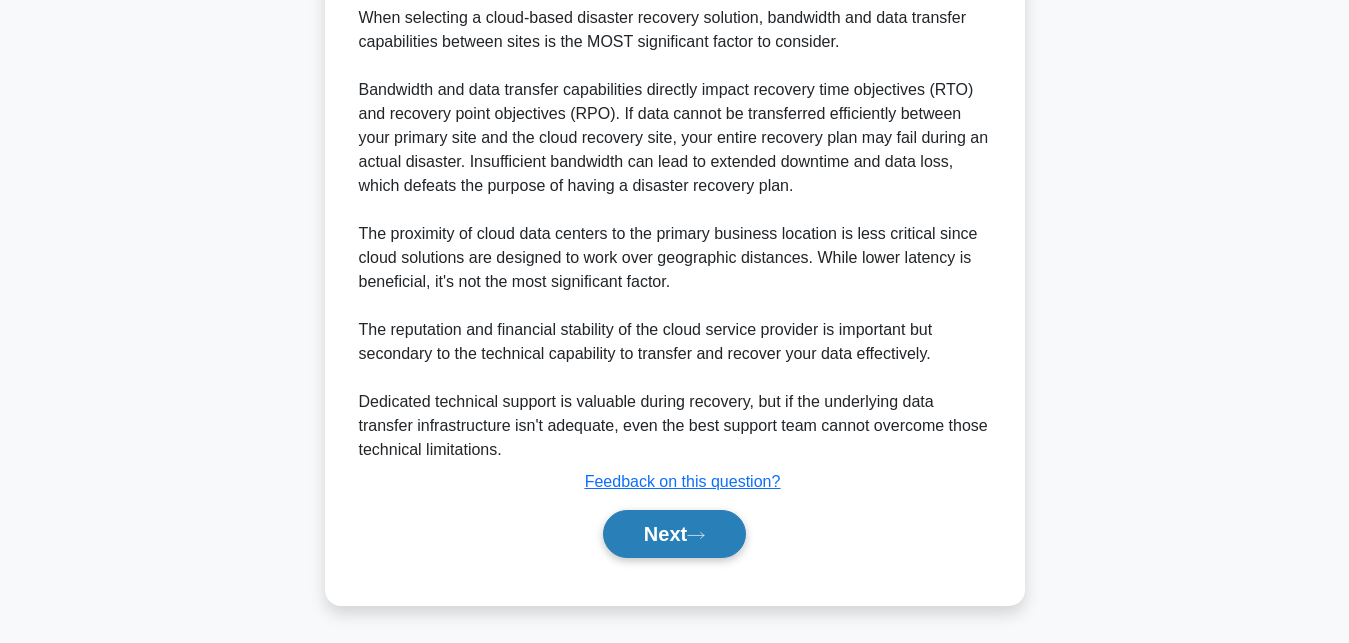 click on "Next" at bounding box center (674, 534) 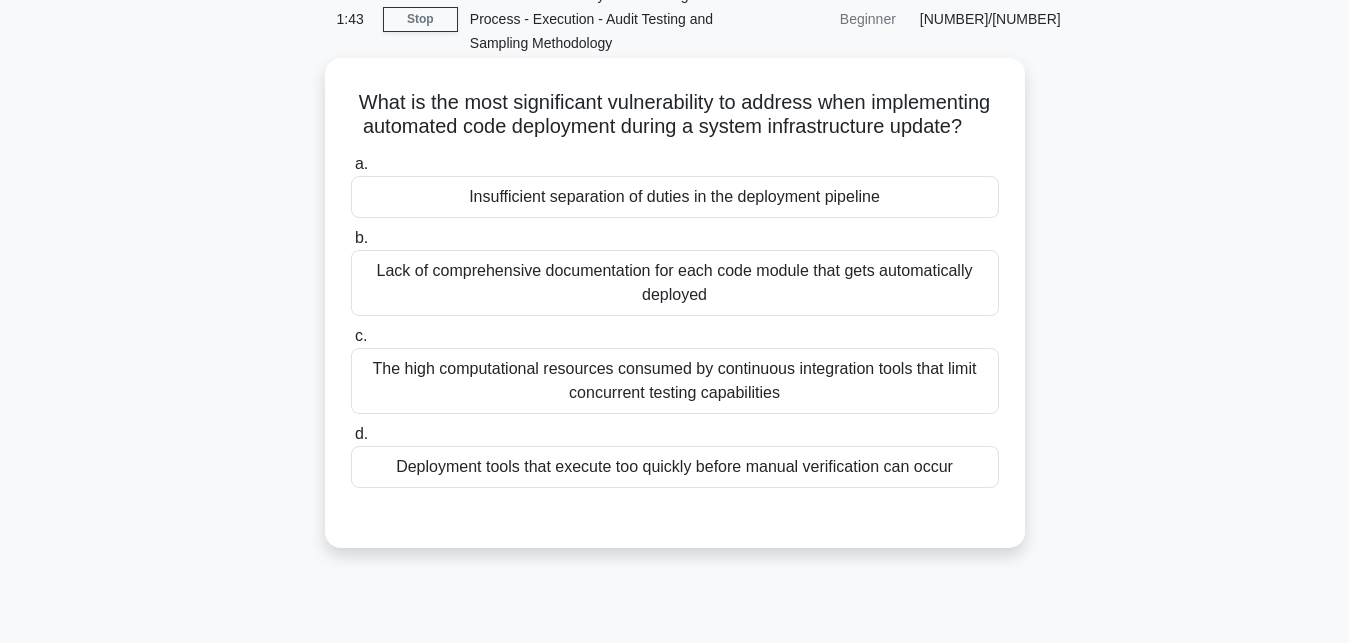 scroll, scrollTop: 408, scrollLeft: 0, axis: vertical 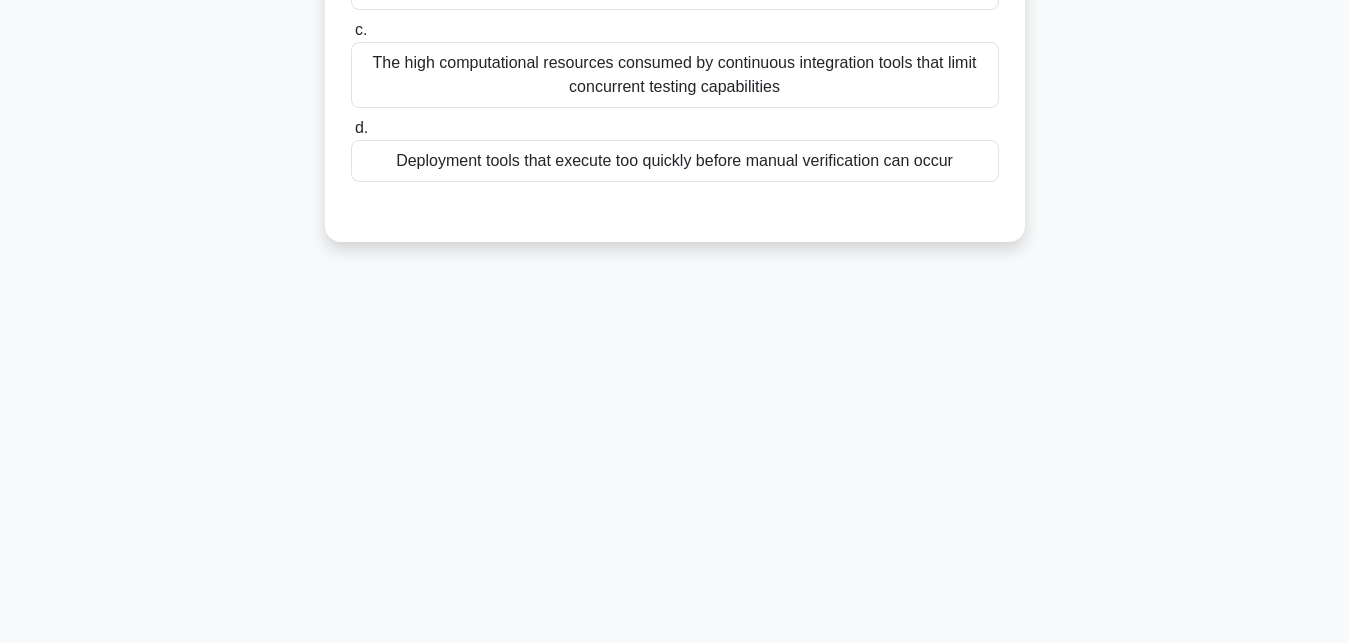 click on "Deployment tools that execute too quickly before manual verification can occur" at bounding box center [675, 161] 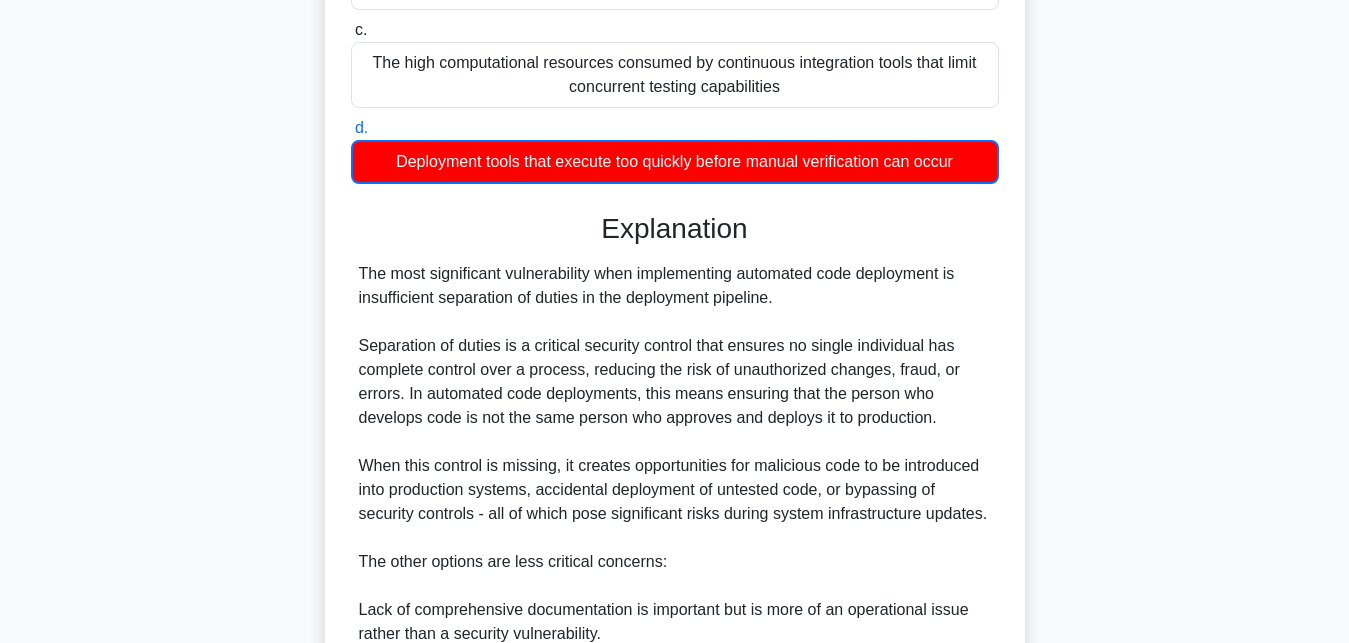 scroll, scrollTop: 714, scrollLeft: 0, axis: vertical 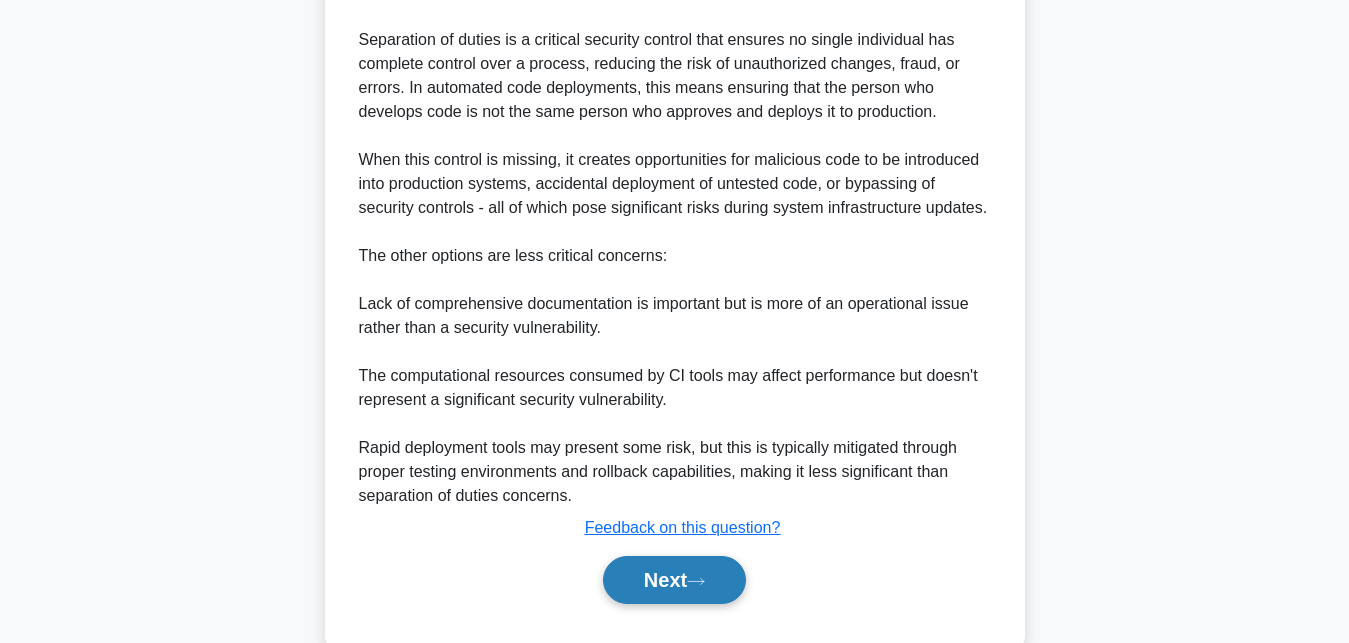 click 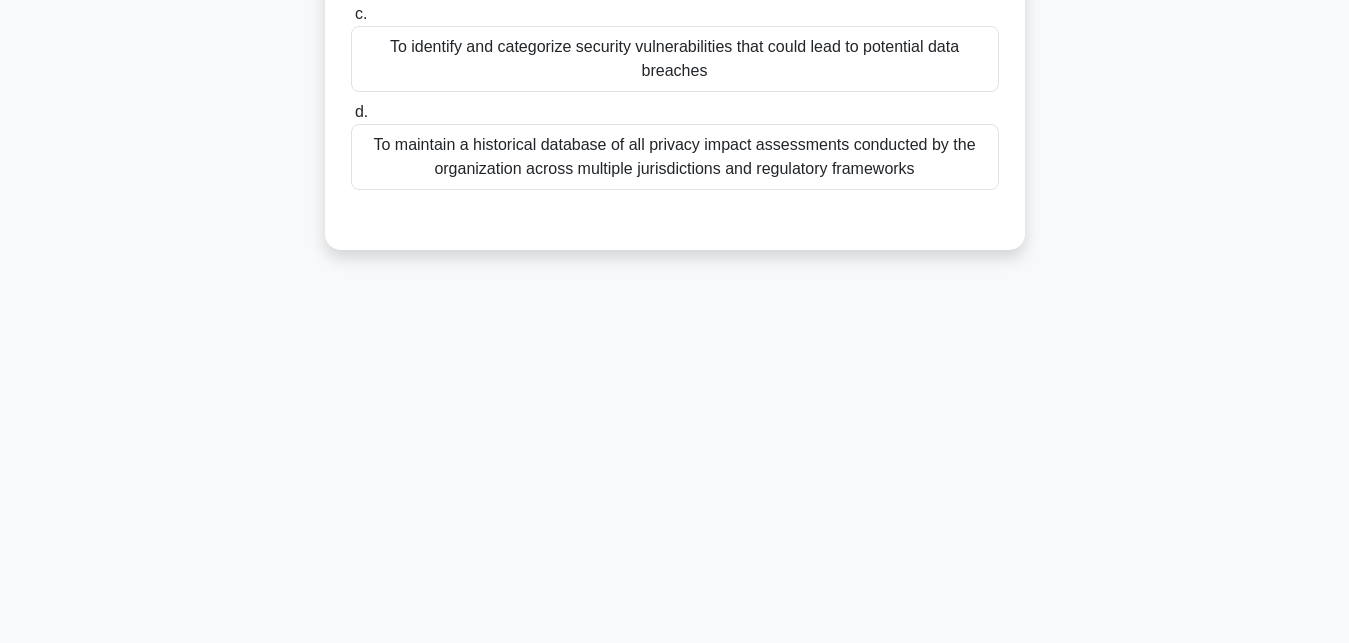 scroll, scrollTop: 437, scrollLeft: 0, axis: vertical 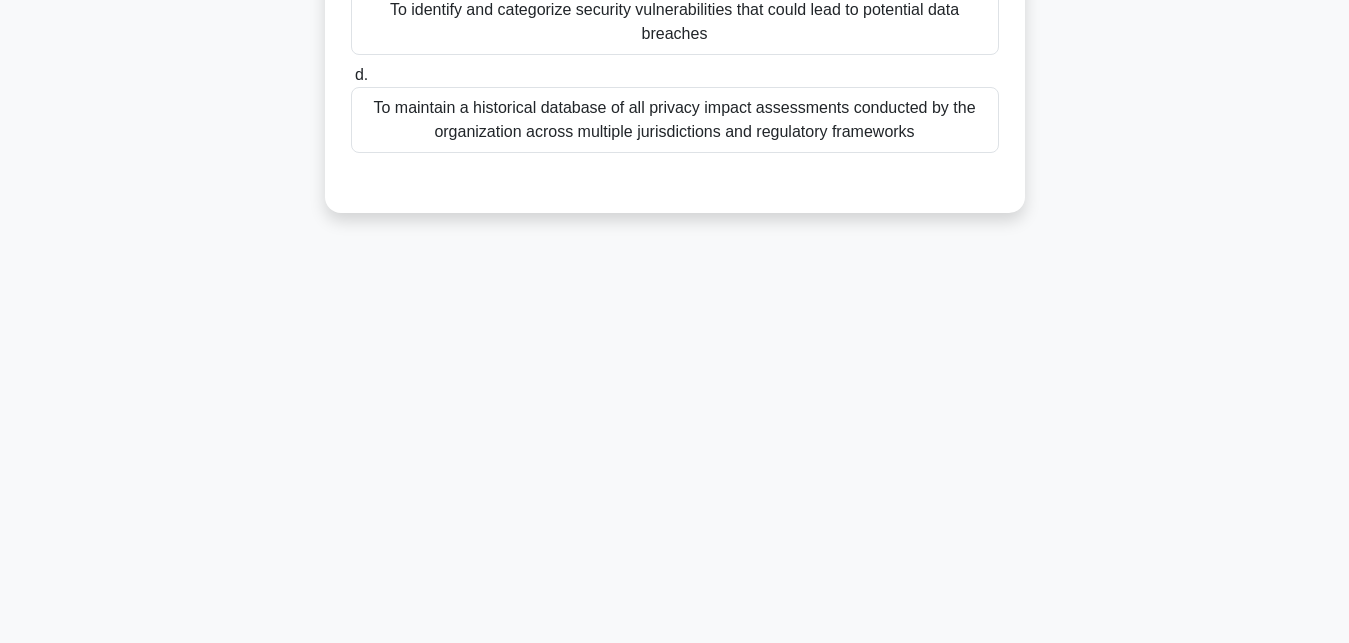 click on "To identify and categorize security vulnerabilities that could lead to potential data breaches" at bounding box center (675, 22) 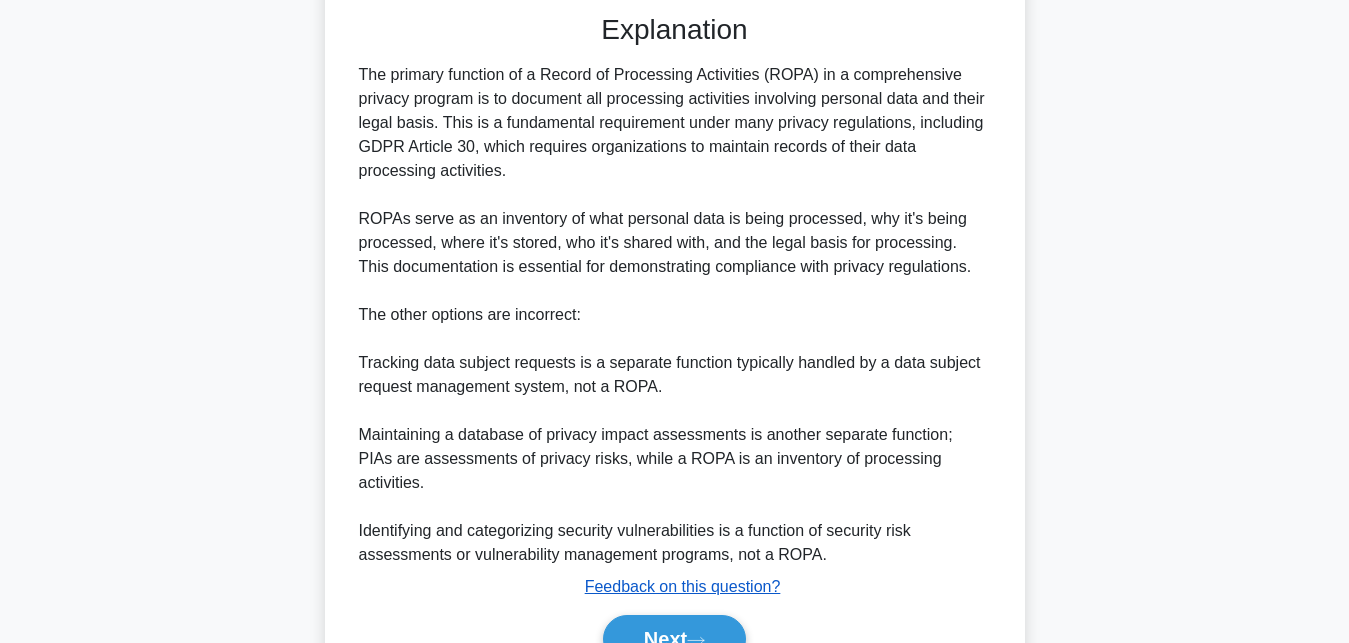 scroll, scrollTop: 690, scrollLeft: 0, axis: vertical 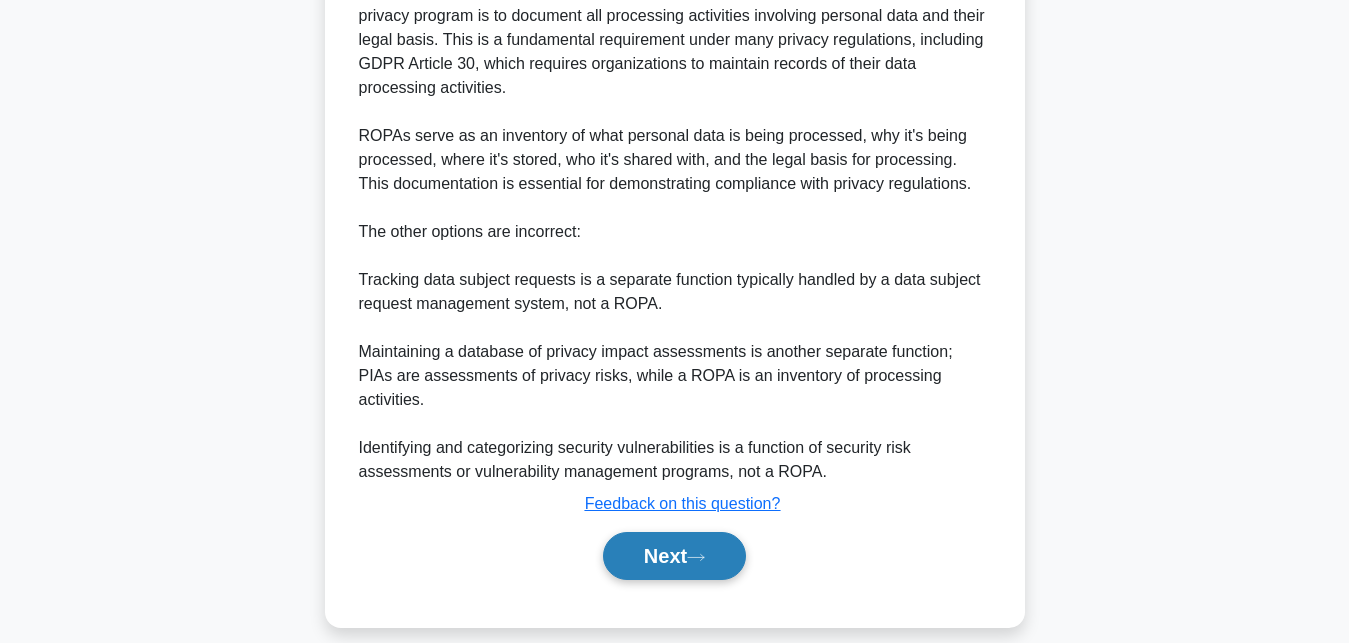 click on "Next" at bounding box center [674, 556] 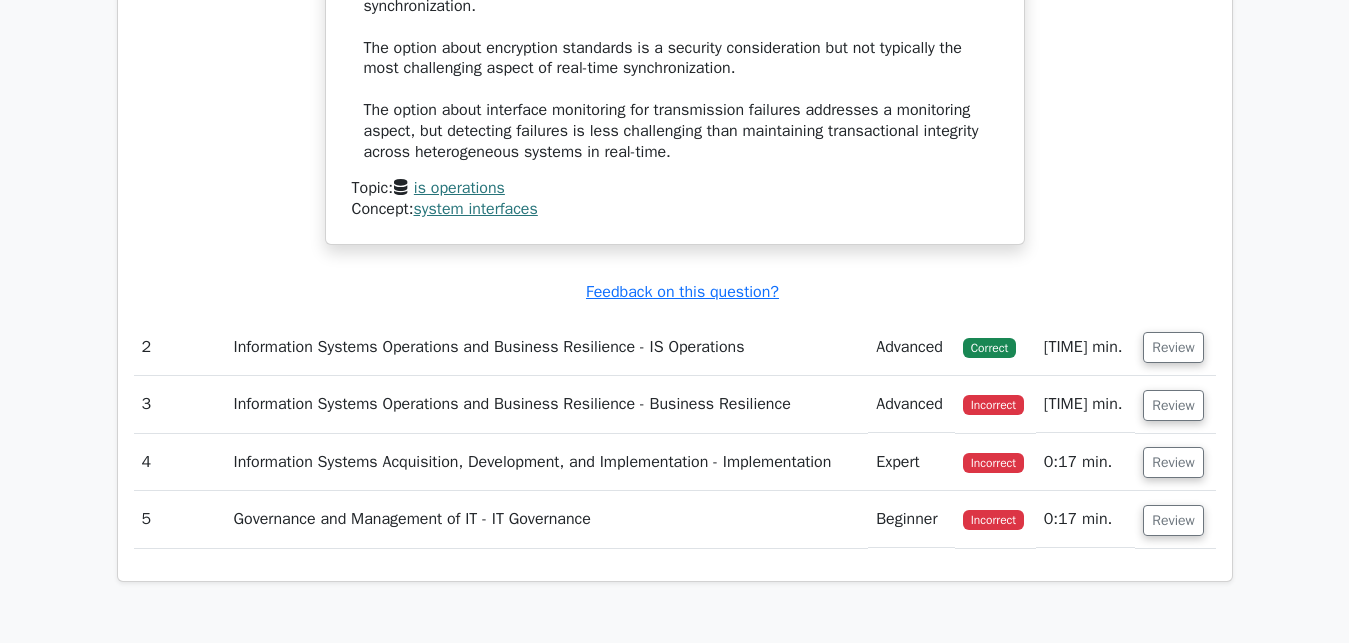scroll, scrollTop: 2040, scrollLeft: 0, axis: vertical 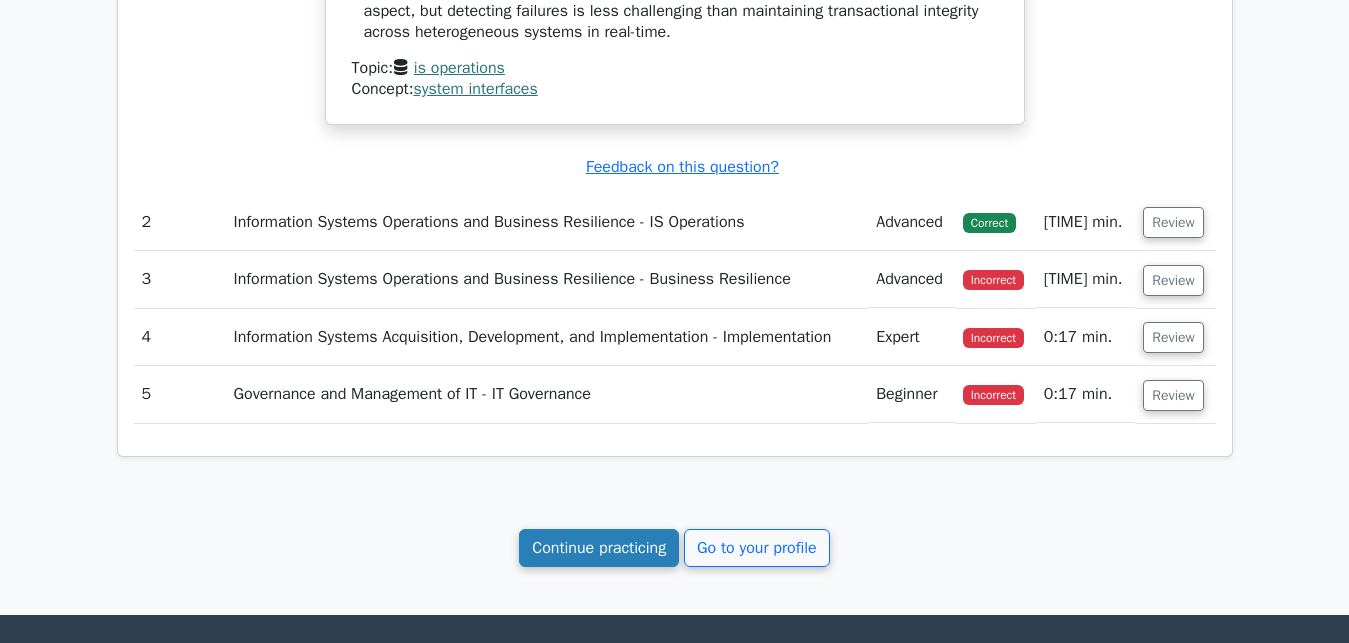 click on "Continue practicing" at bounding box center (599, 548) 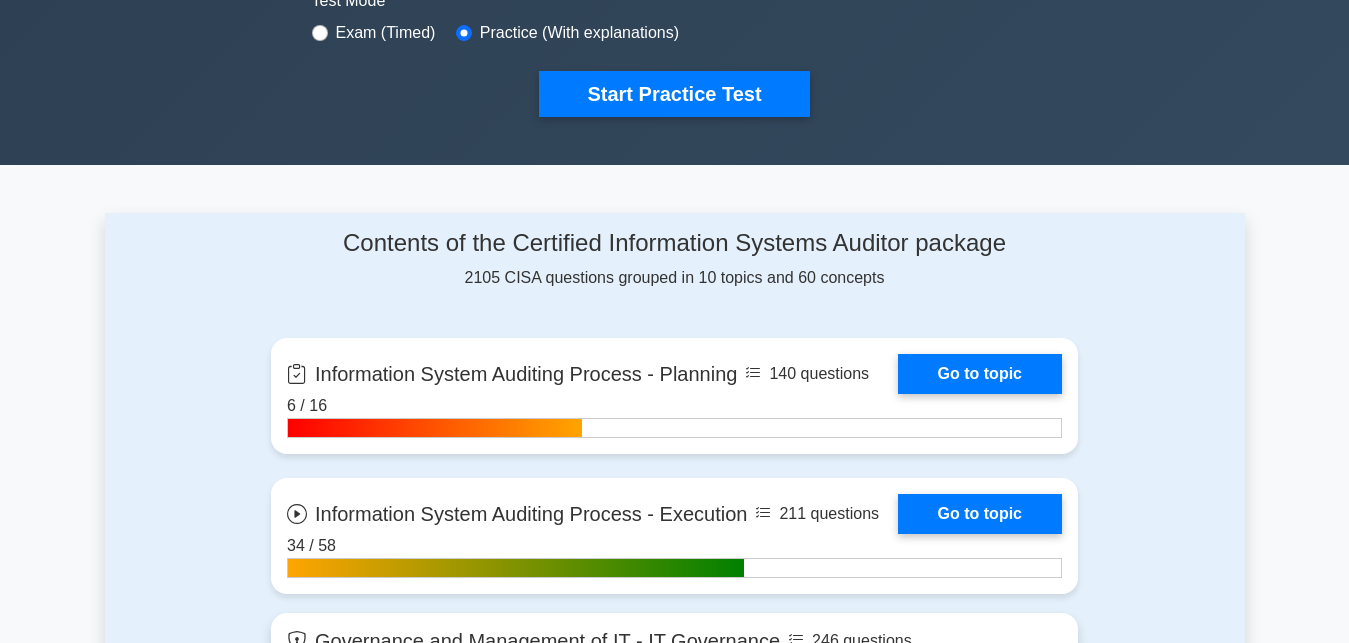 scroll, scrollTop: 816, scrollLeft: 0, axis: vertical 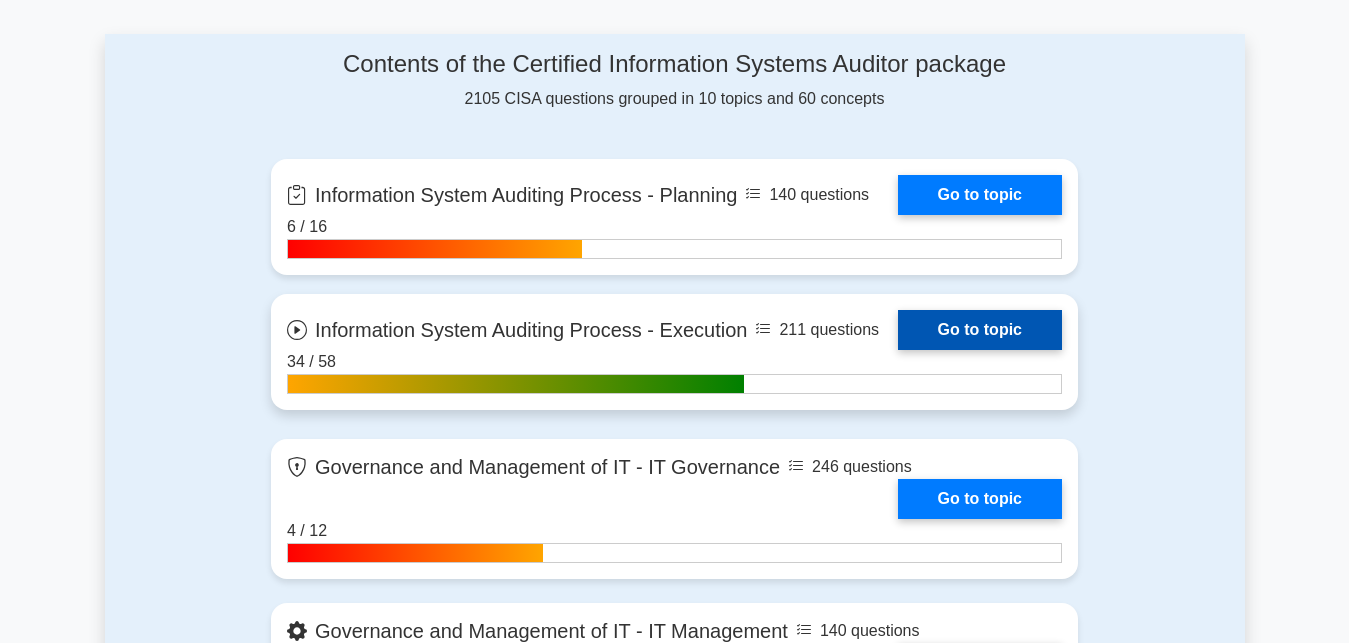 click on "Go to topic" at bounding box center [980, 330] 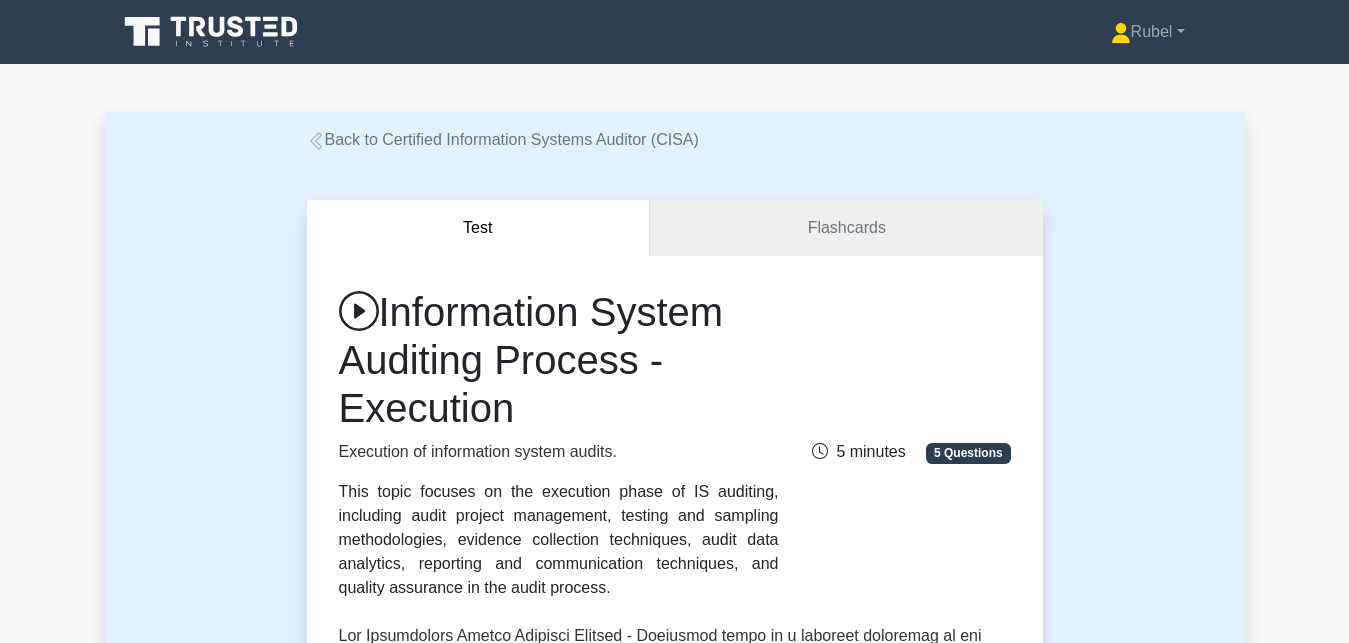 scroll, scrollTop: 1020, scrollLeft: 0, axis: vertical 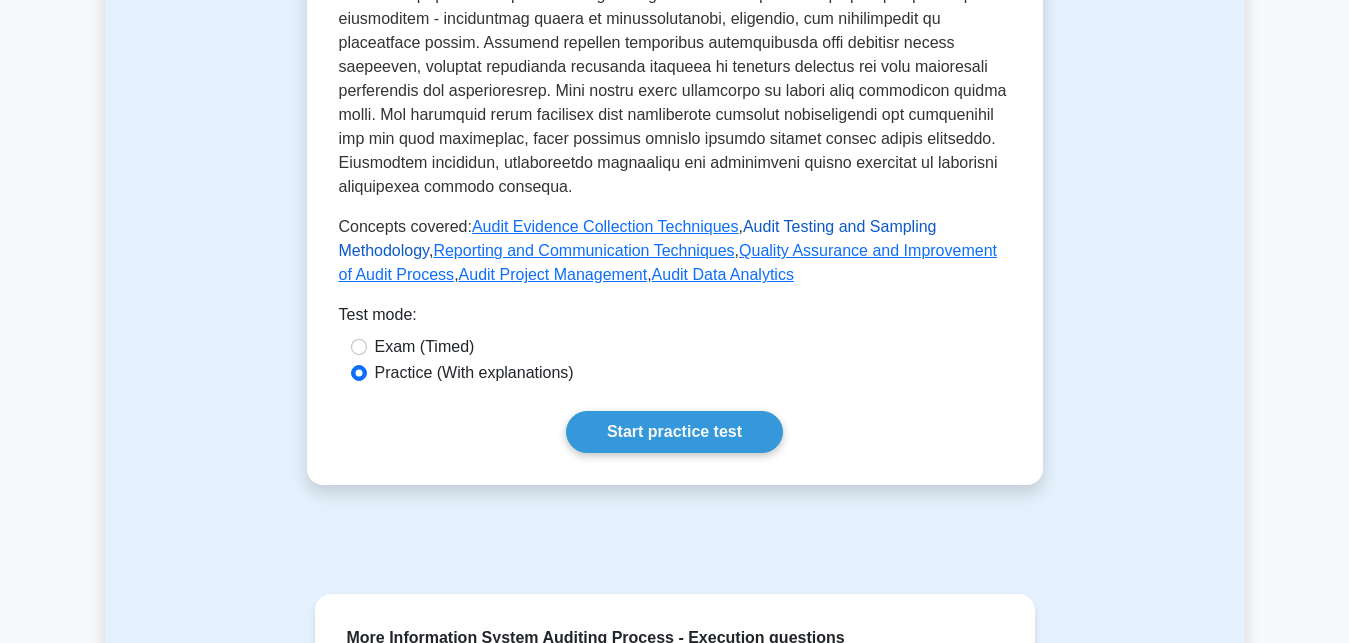 click on "Audit Testing and Sampling Methodology" at bounding box center (638, 238) 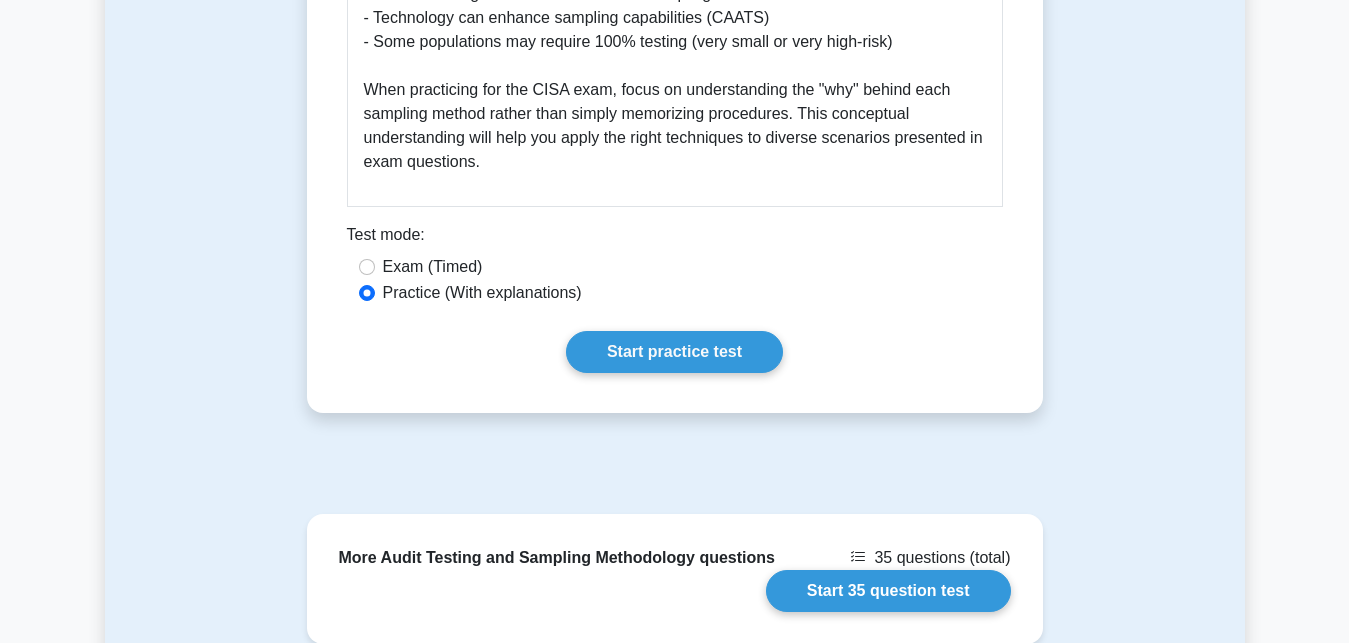 scroll, scrollTop: 4524, scrollLeft: 0, axis: vertical 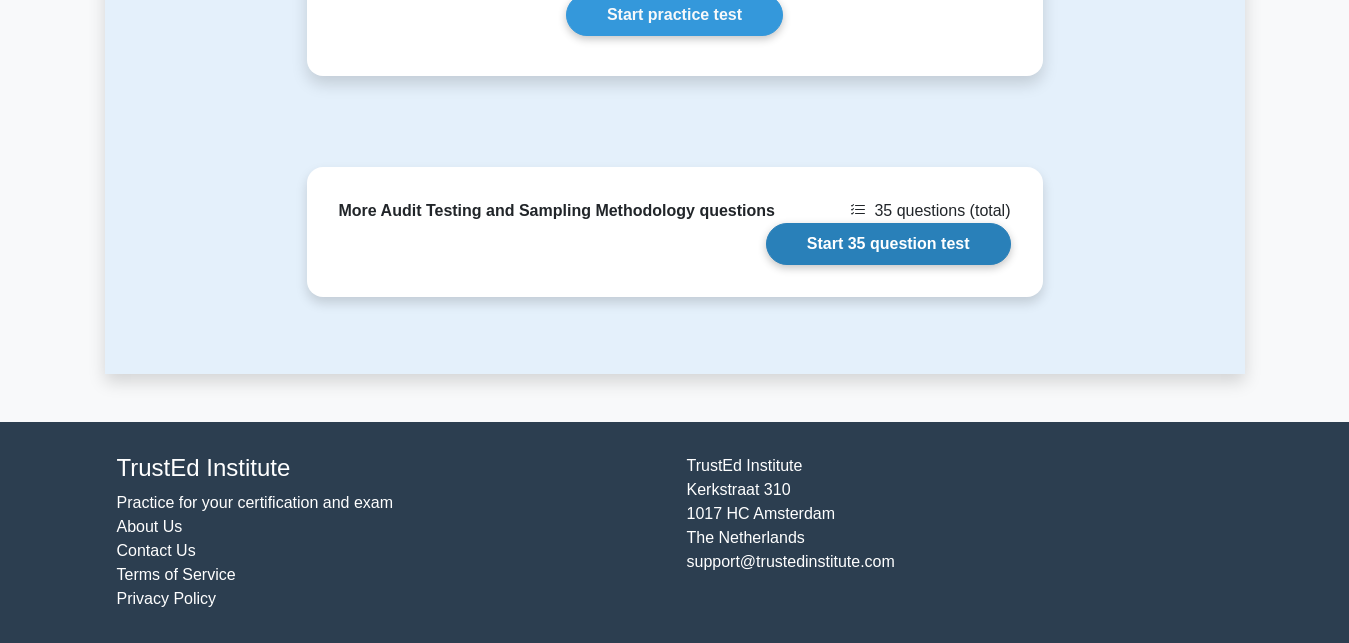 click on "Start 35 question test" at bounding box center [888, 244] 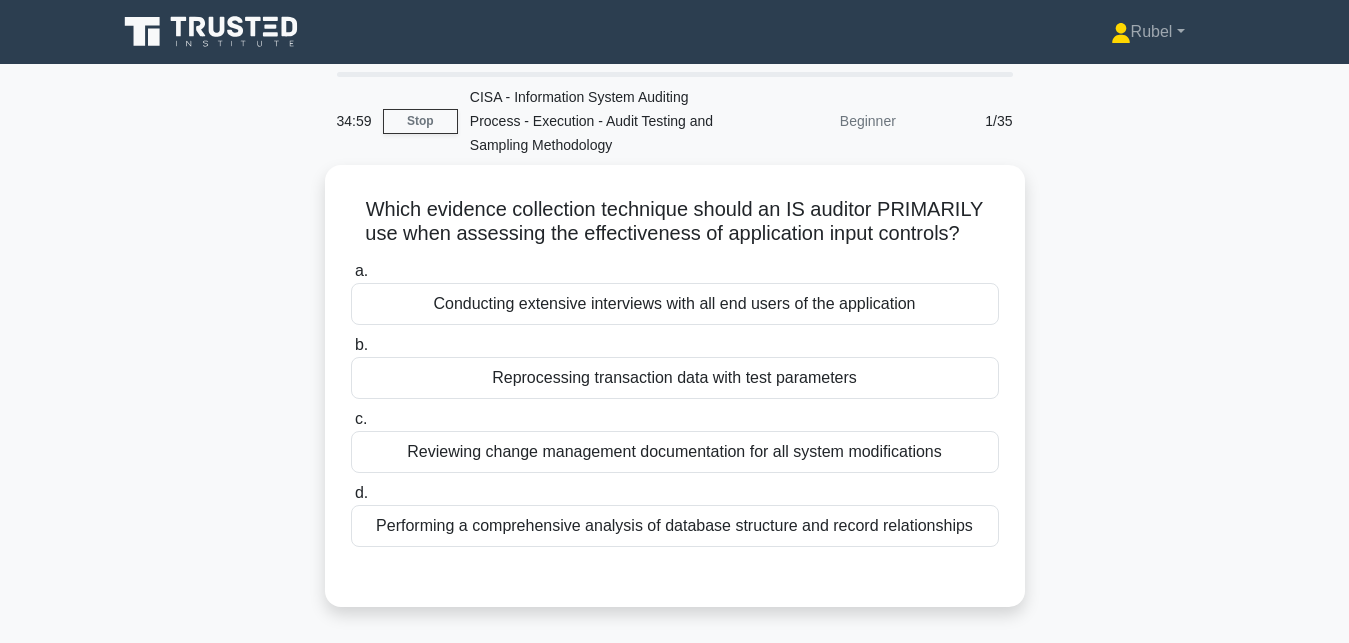 scroll, scrollTop: 0, scrollLeft: 0, axis: both 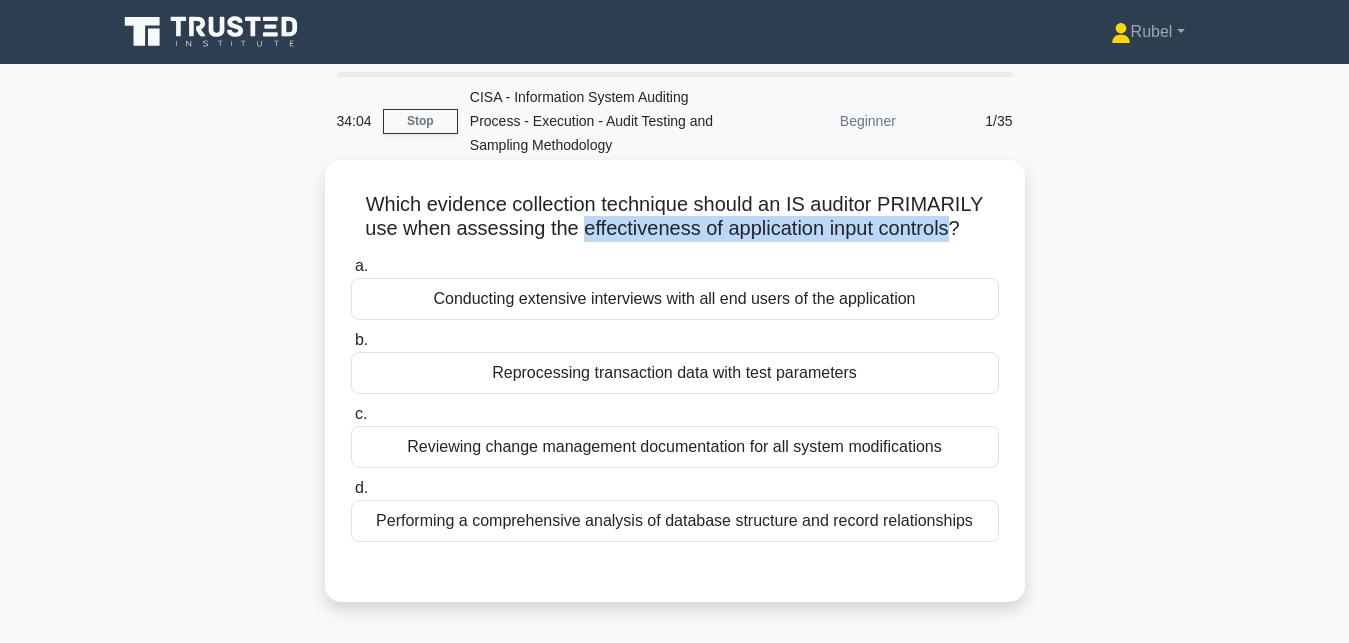 drag, startPoint x: 564, startPoint y: 230, endPoint x: 934, endPoint y: 223, distance: 370.06622 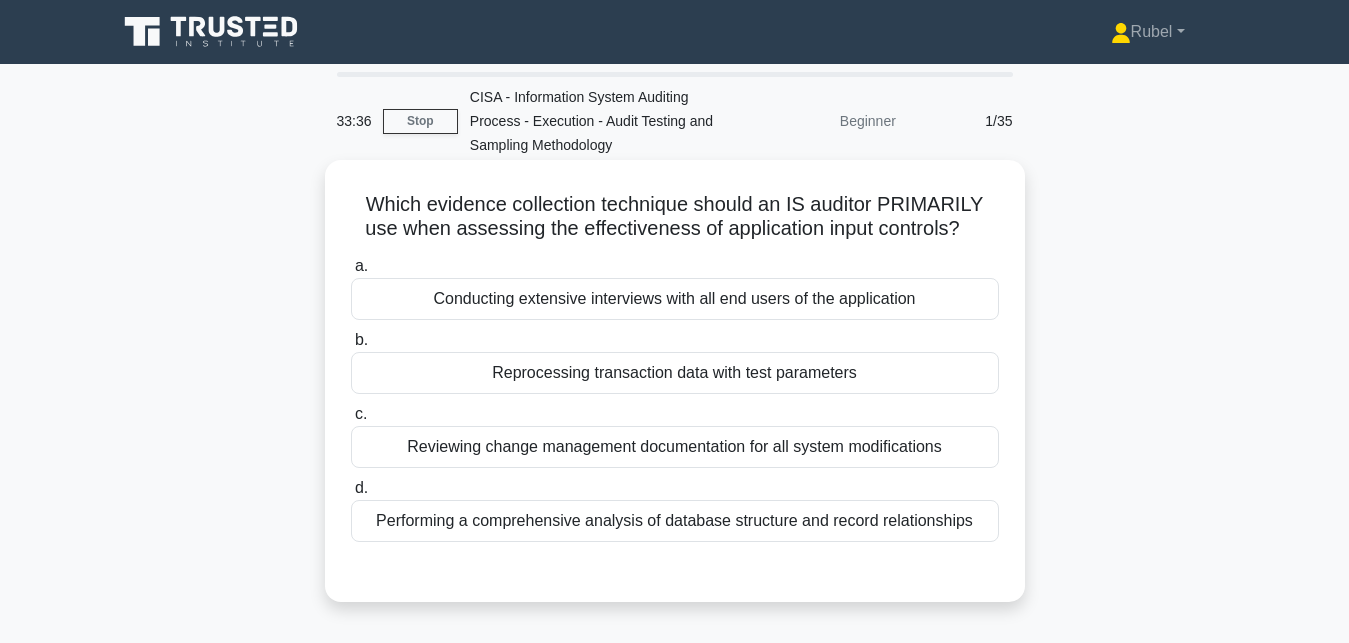 click on "Reviewing change management documentation for all system modifications" at bounding box center [675, 447] 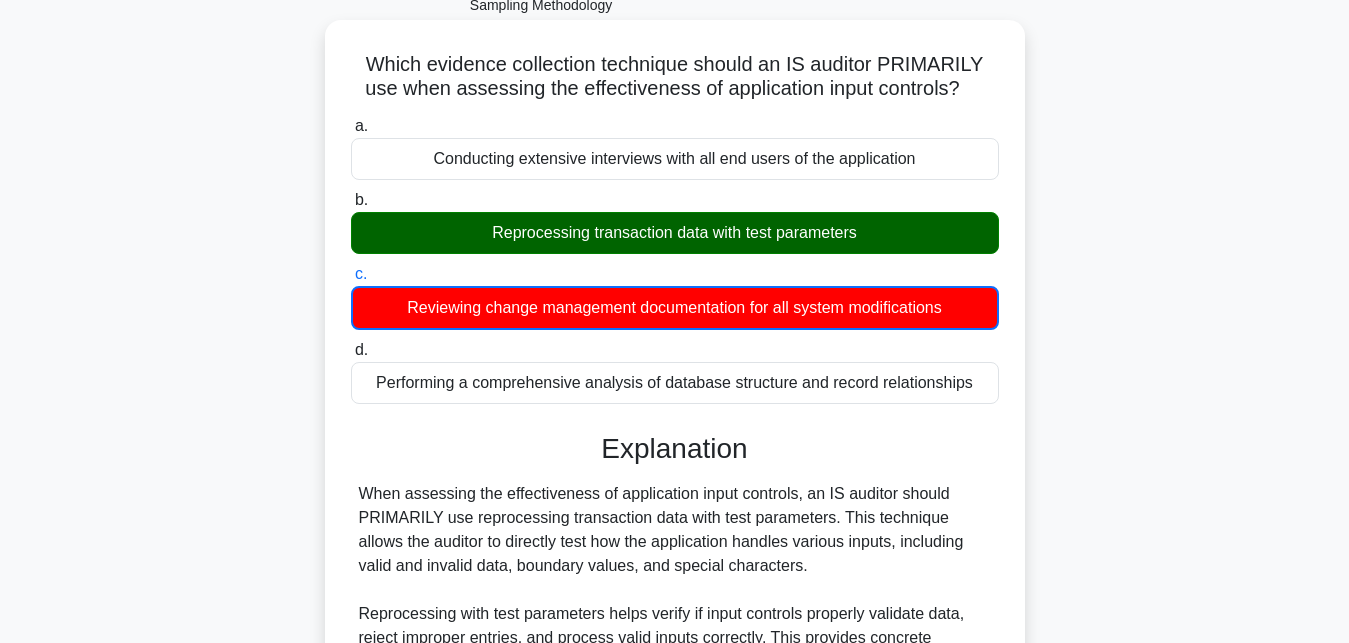 scroll, scrollTop: 306, scrollLeft: 0, axis: vertical 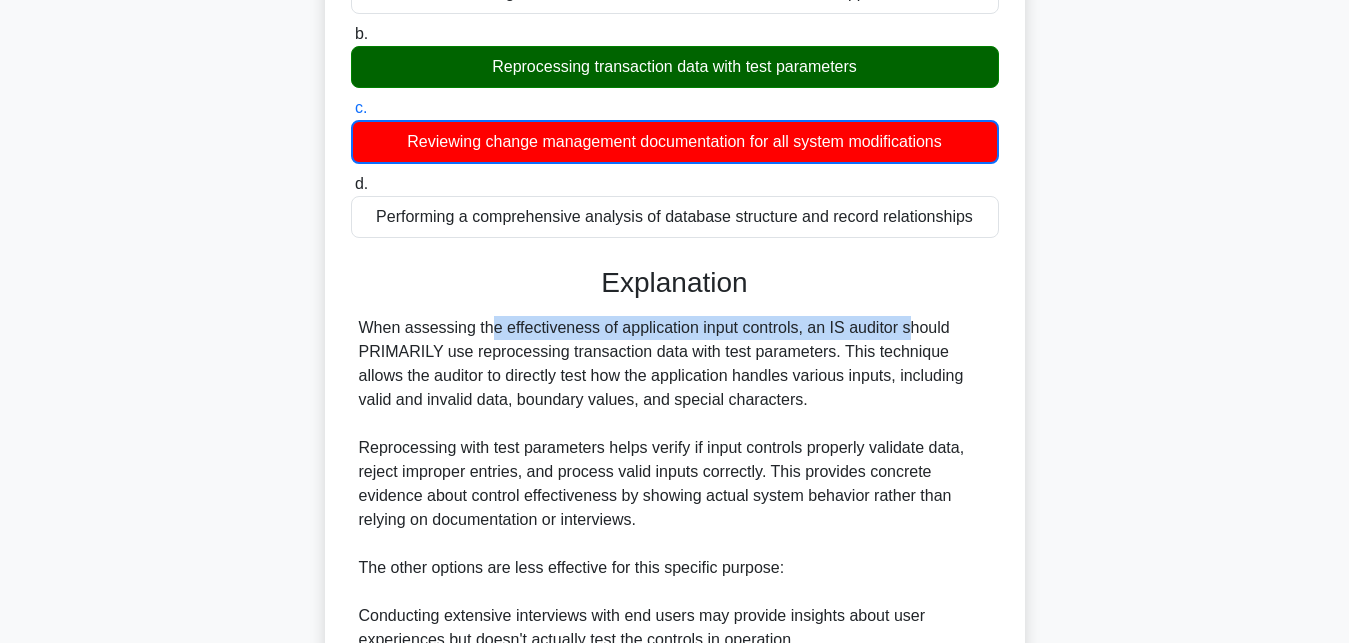 drag, startPoint x: 364, startPoint y: 325, endPoint x: 793, endPoint y: 339, distance: 429.22836 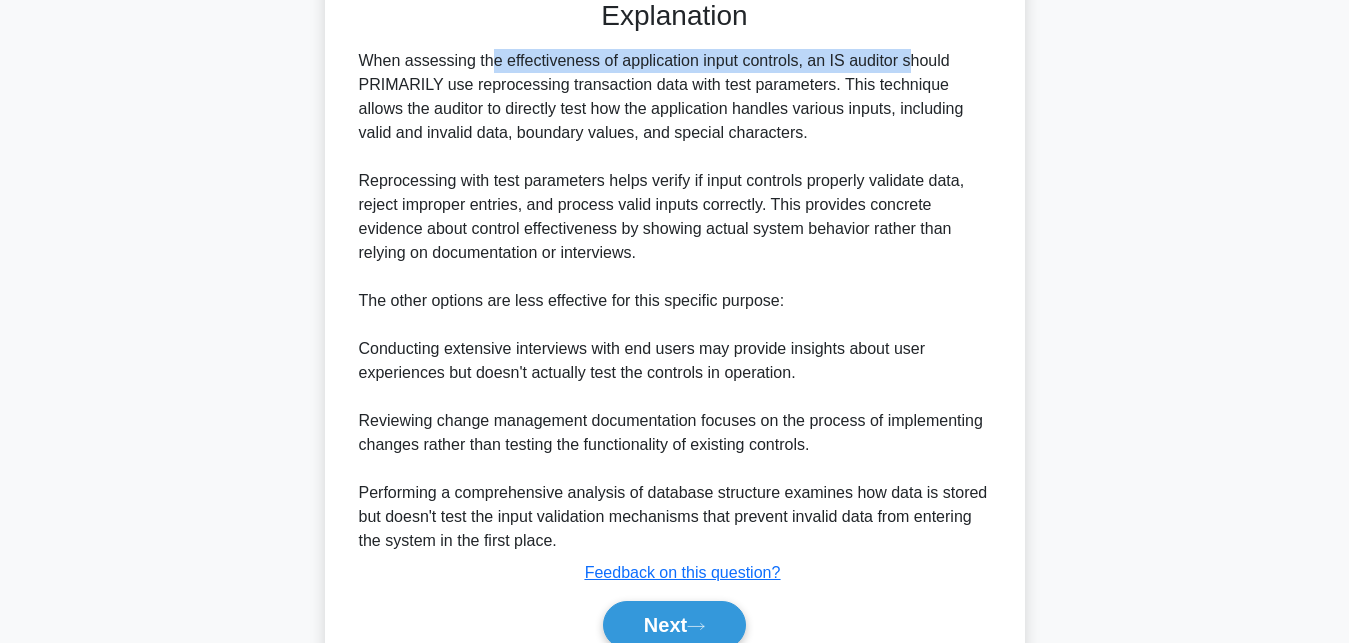 scroll, scrollTop: 666, scrollLeft: 0, axis: vertical 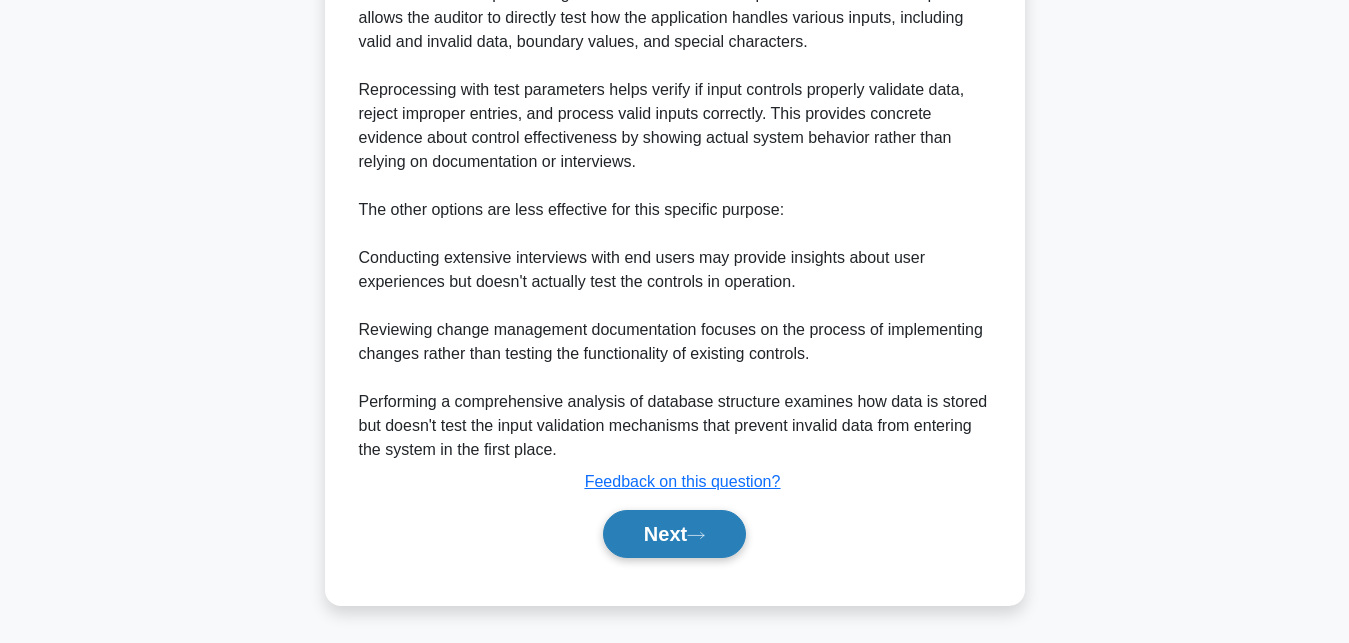 click on "Next" at bounding box center (674, 534) 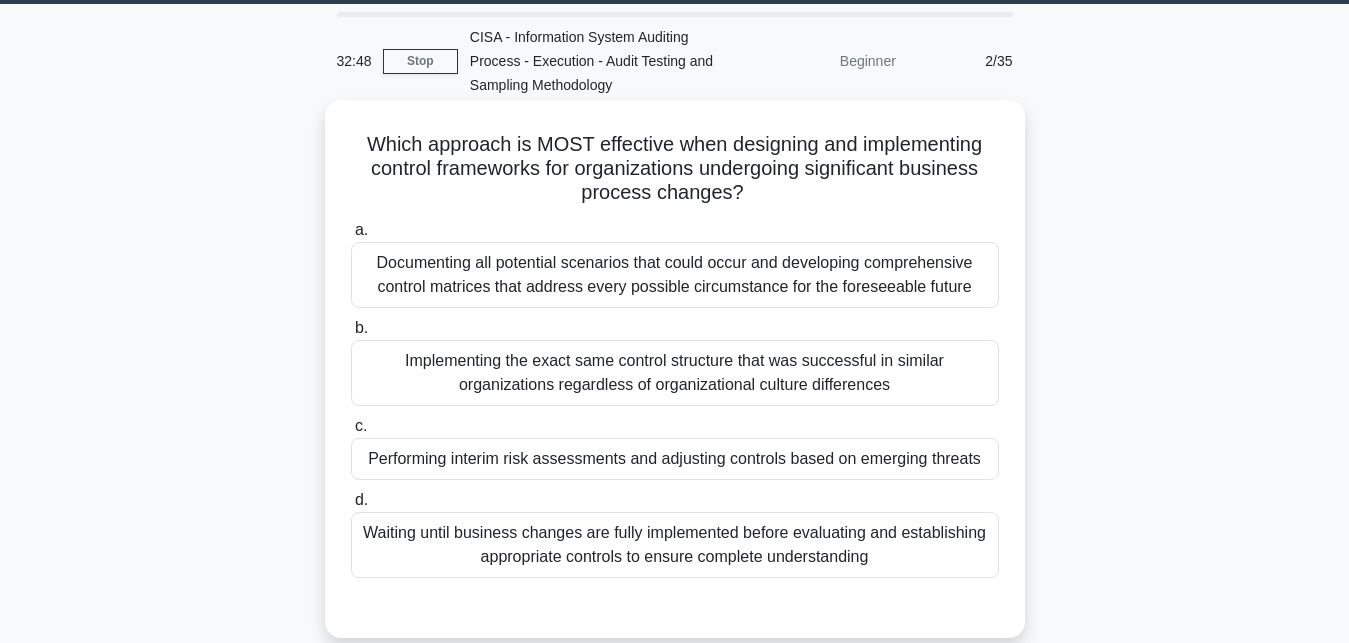 scroll, scrollTop: 102, scrollLeft: 0, axis: vertical 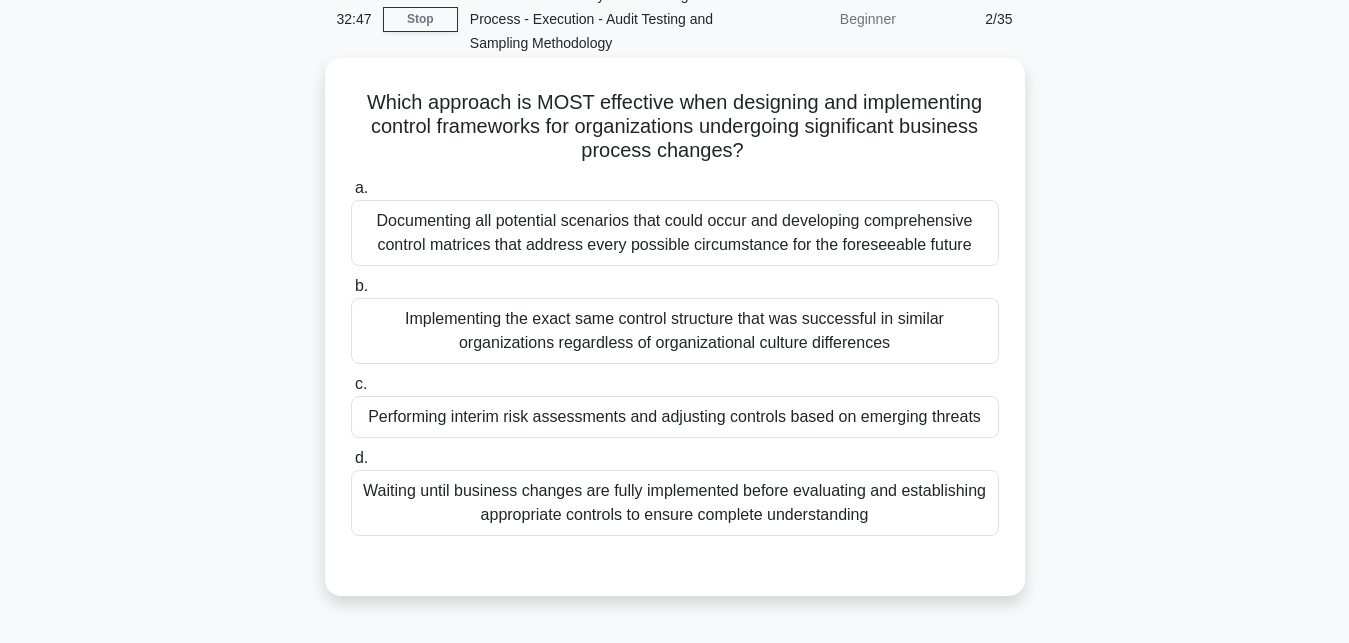 click on "Performing interim risk assessments and adjusting controls based on emerging threats" at bounding box center (675, 417) 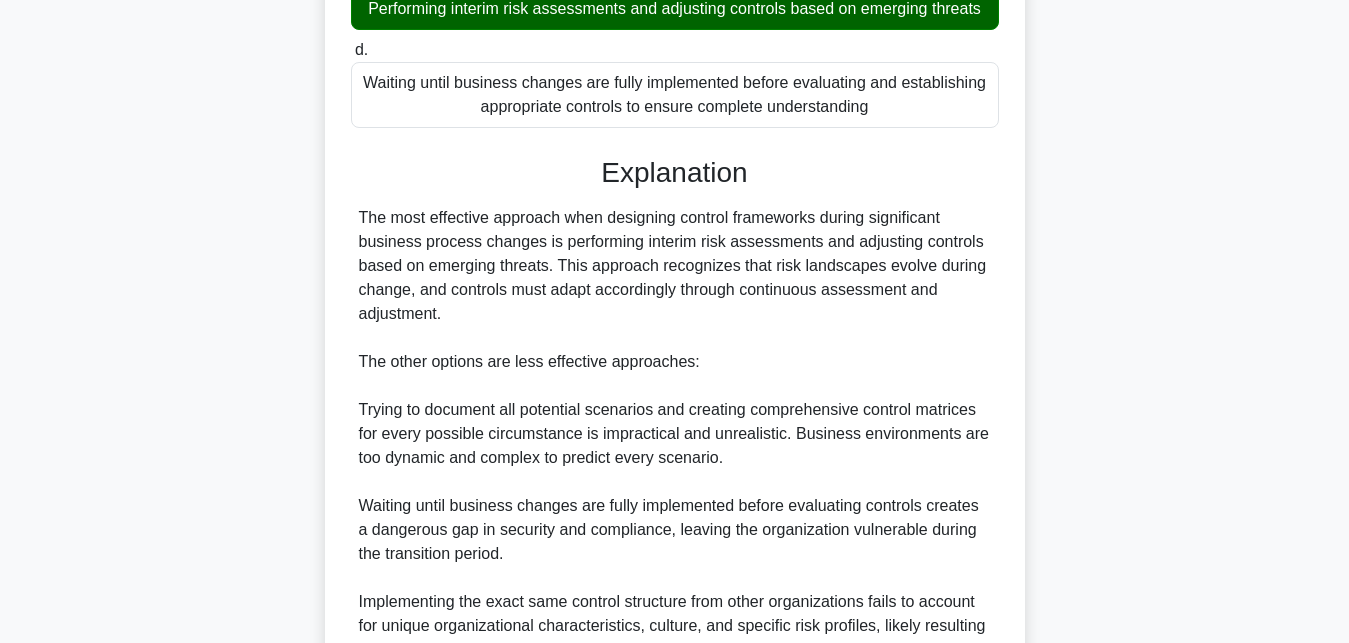 scroll, scrollTop: 712, scrollLeft: 0, axis: vertical 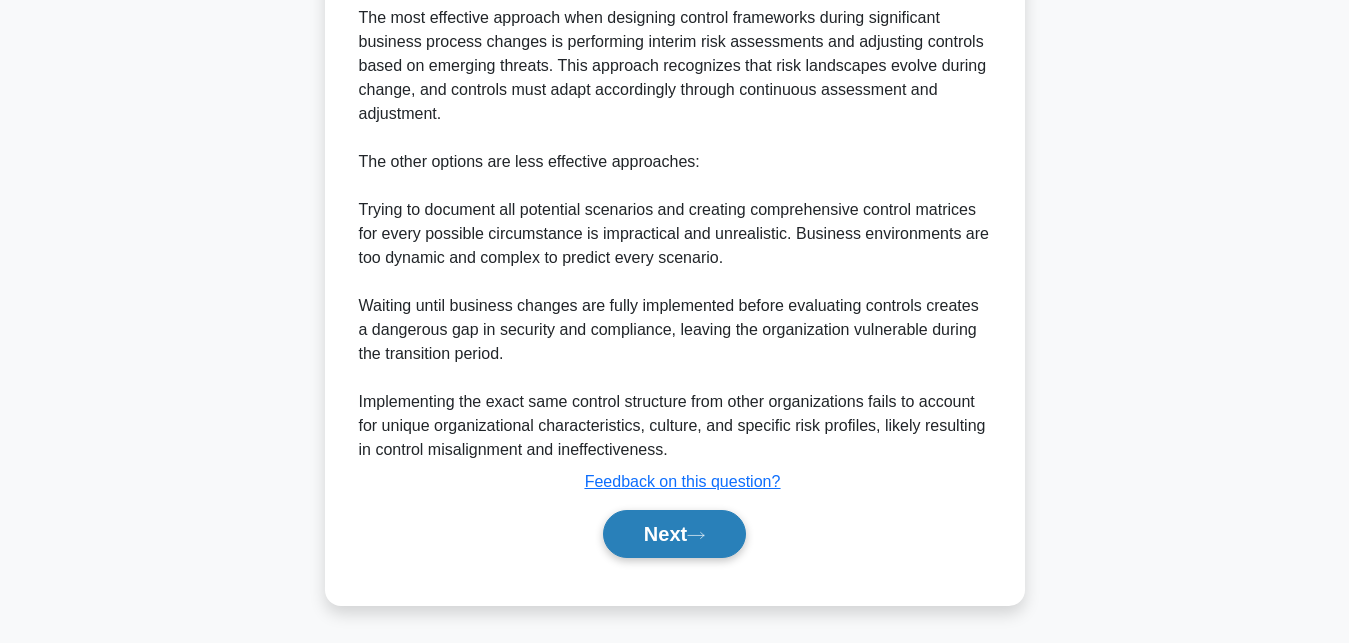 click on "Next" at bounding box center (674, 534) 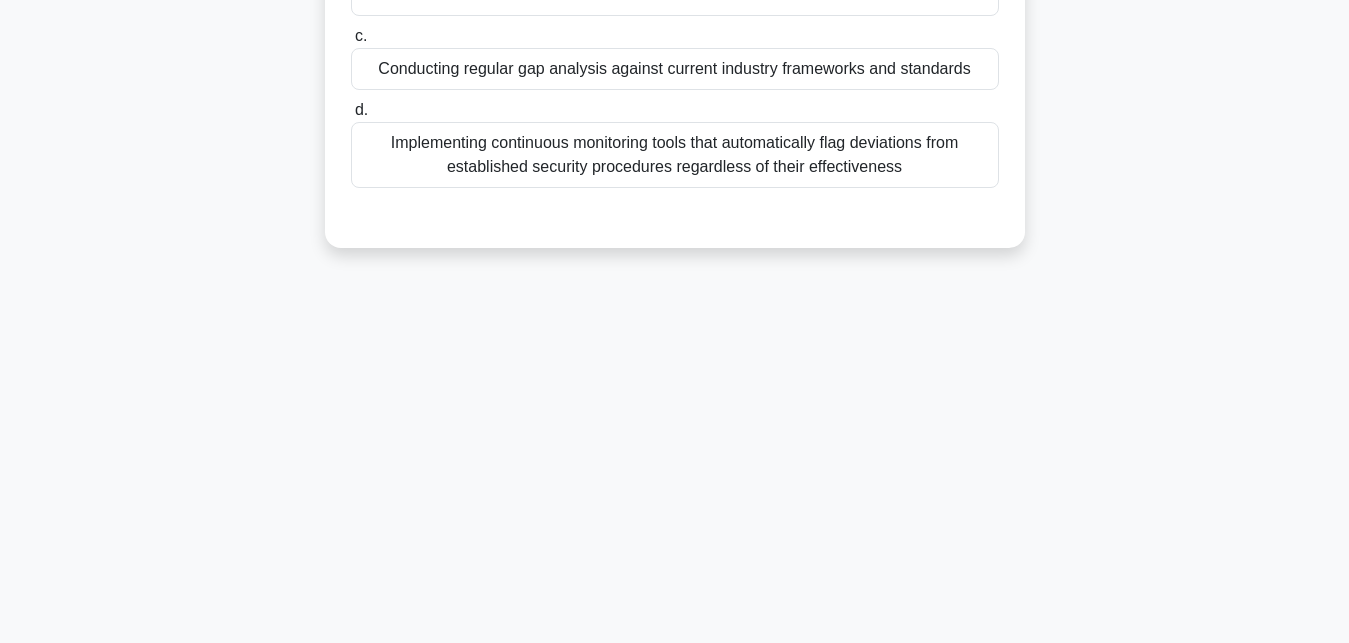 scroll, scrollTop: 29, scrollLeft: 0, axis: vertical 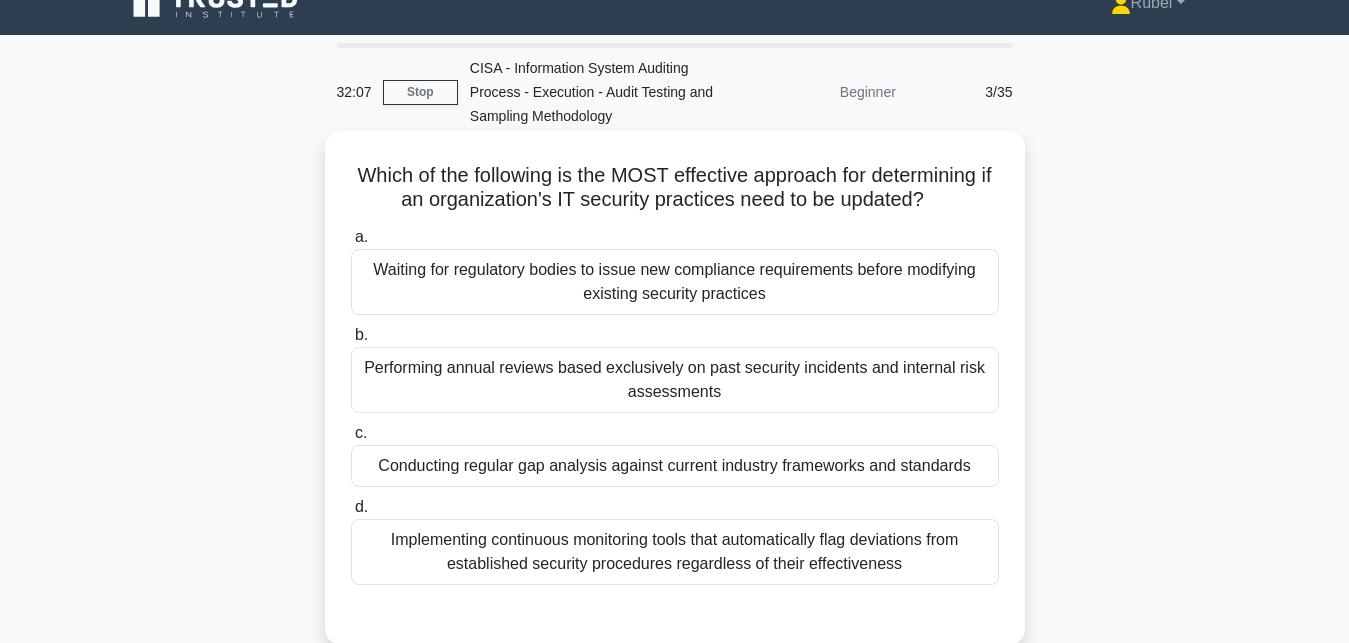 click on "Conducting regular gap analysis against current industry frameworks and standards" at bounding box center (675, 466) 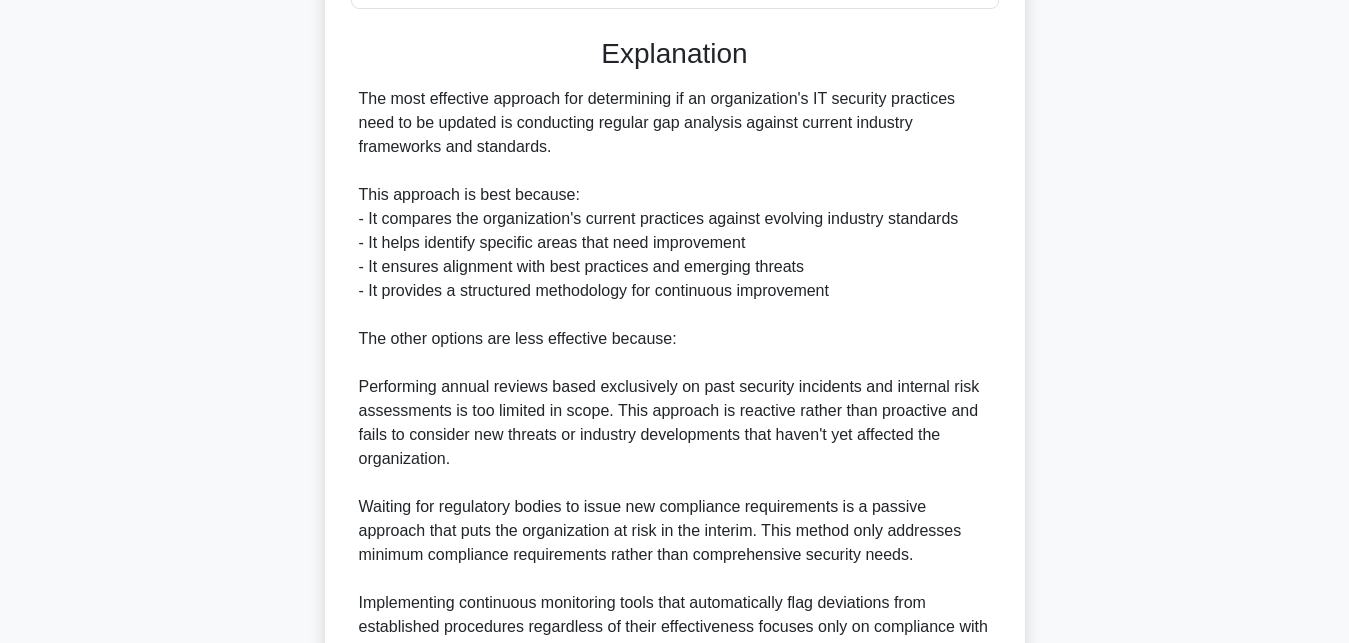scroll, scrollTop: 743, scrollLeft: 0, axis: vertical 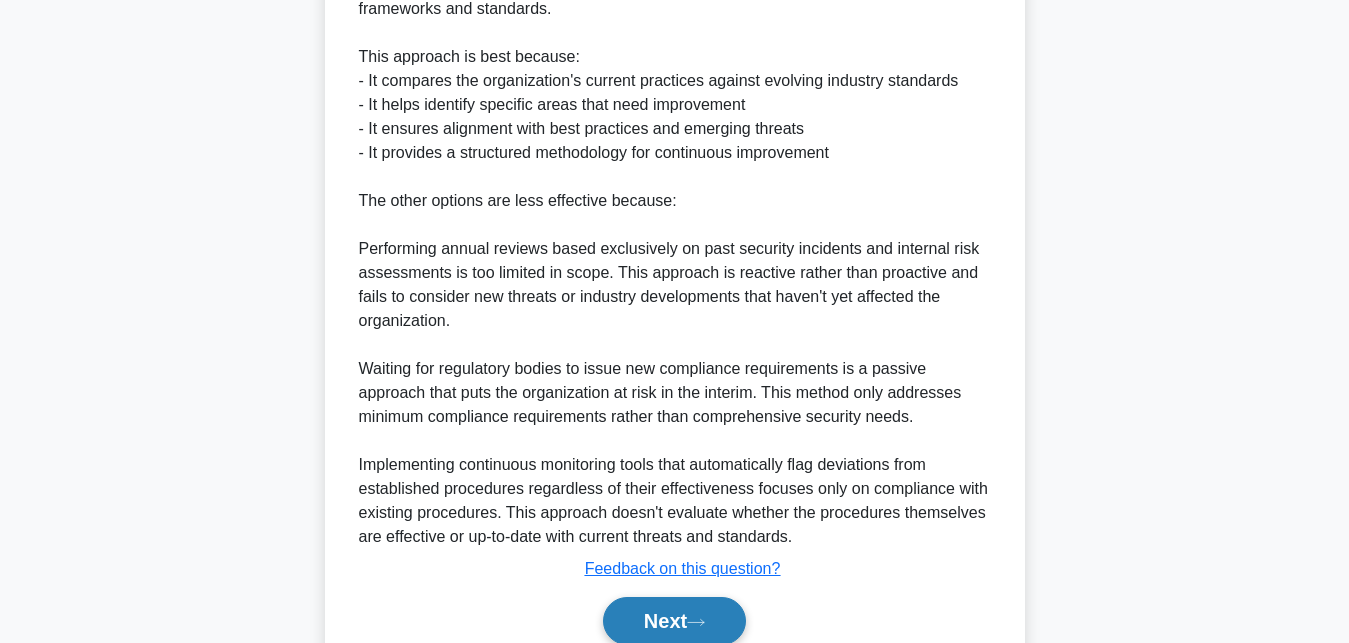 click on "Next" at bounding box center [674, 621] 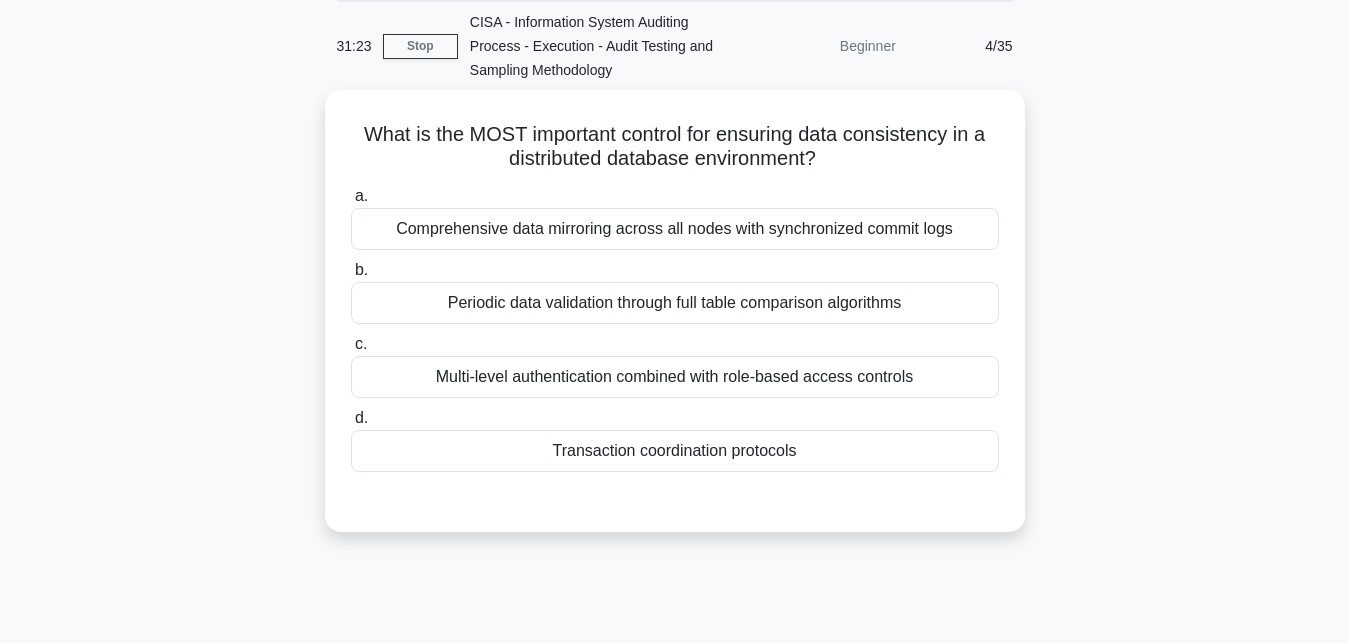 scroll, scrollTop: 29, scrollLeft: 0, axis: vertical 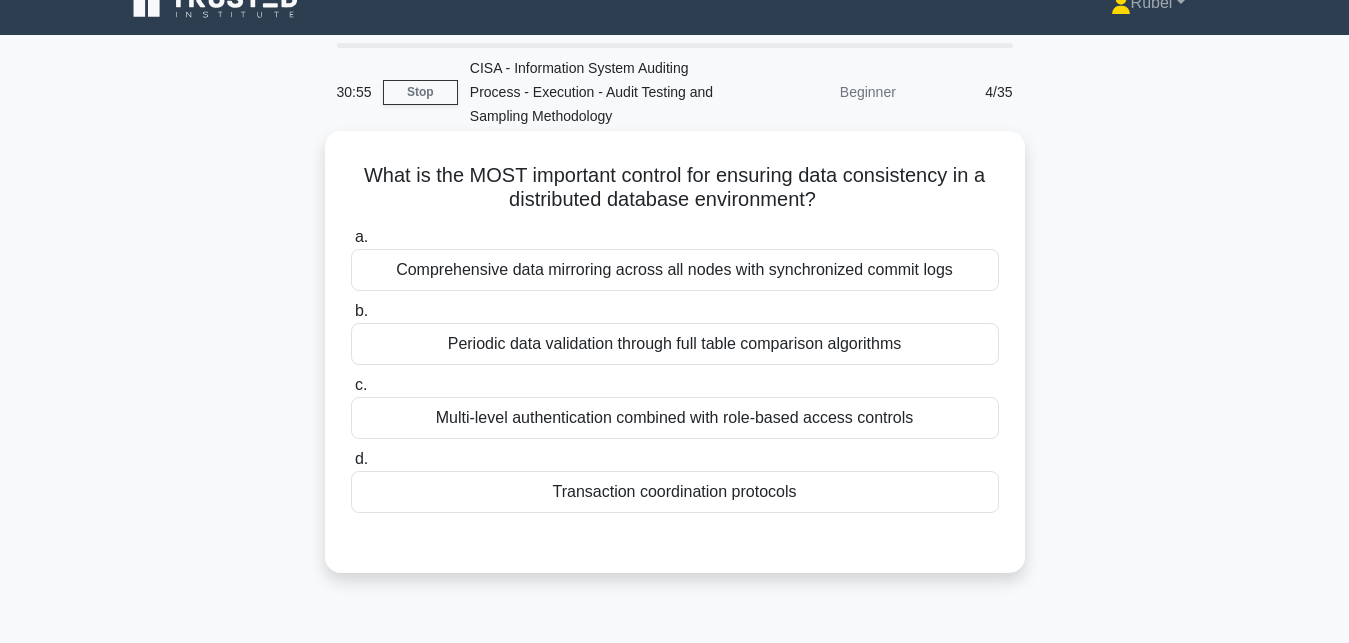 click on "Periodic data validation through full table comparison algorithms" at bounding box center (675, 344) 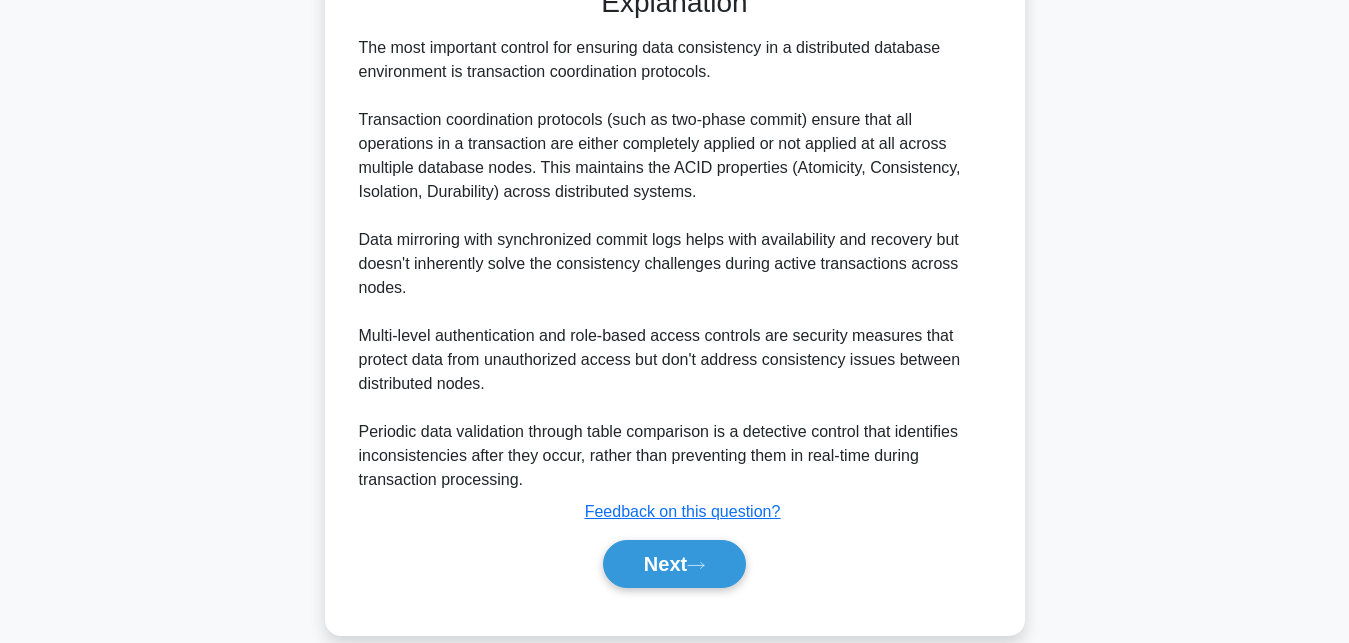 scroll, scrollTop: 618, scrollLeft: 0, axis: vertical 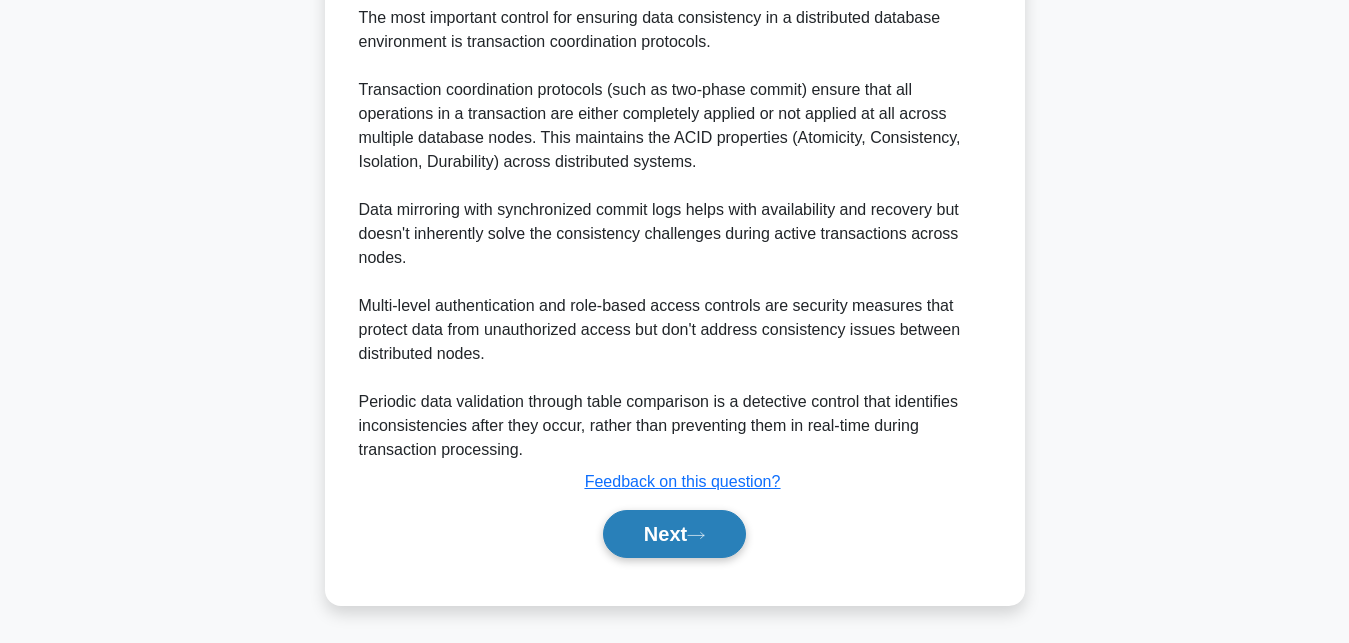 click 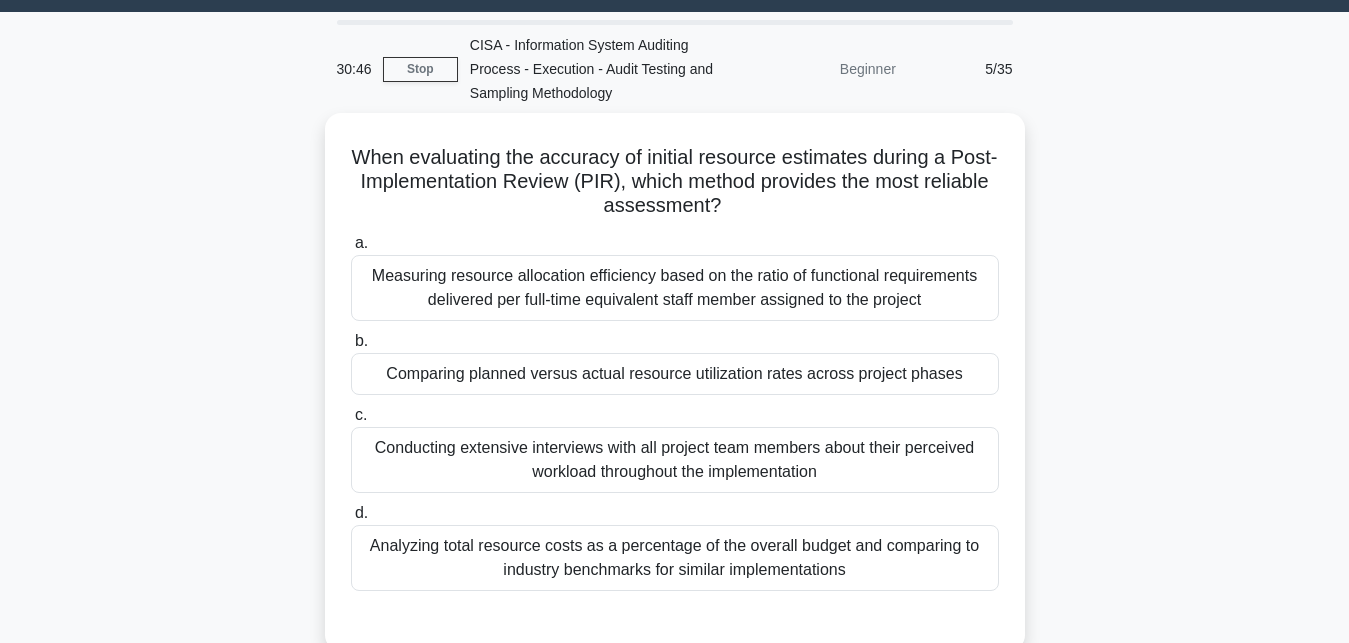 scroll, scrollTop: 29, scrollLeft: 0, axis: vertical 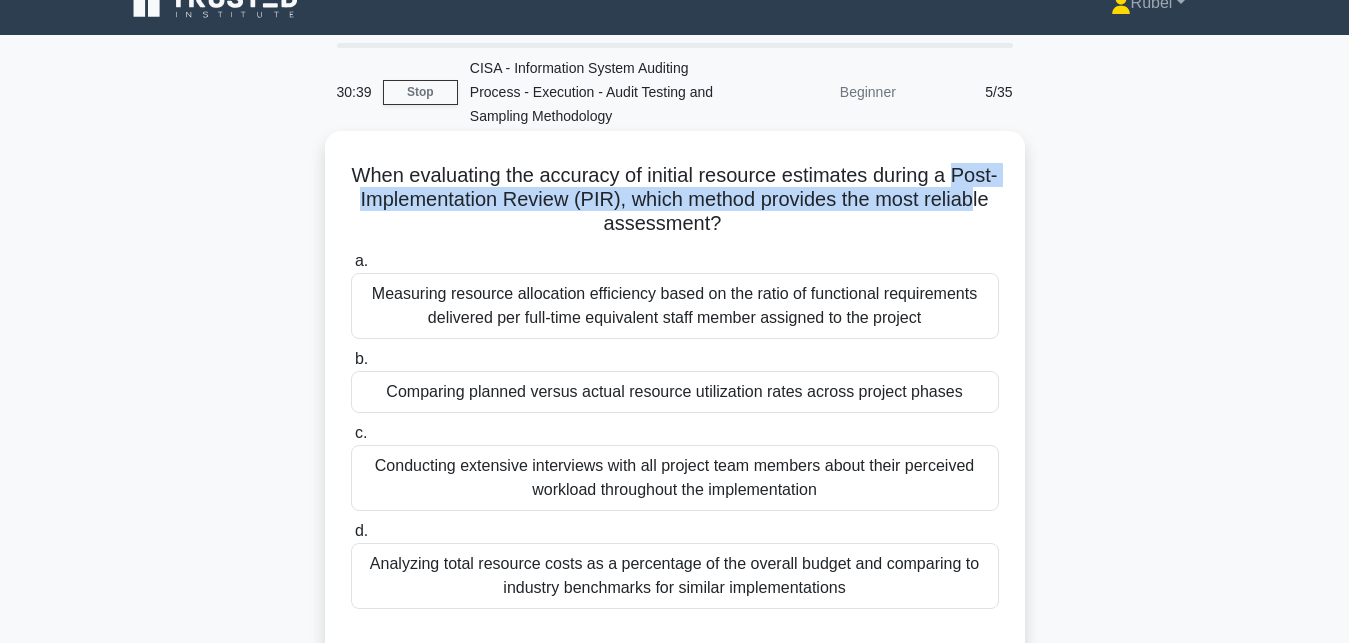 drag, startPoint x: 949, startPoint y: 172, endPoint x: 967, endPoint y: 194, distance: 28.42534 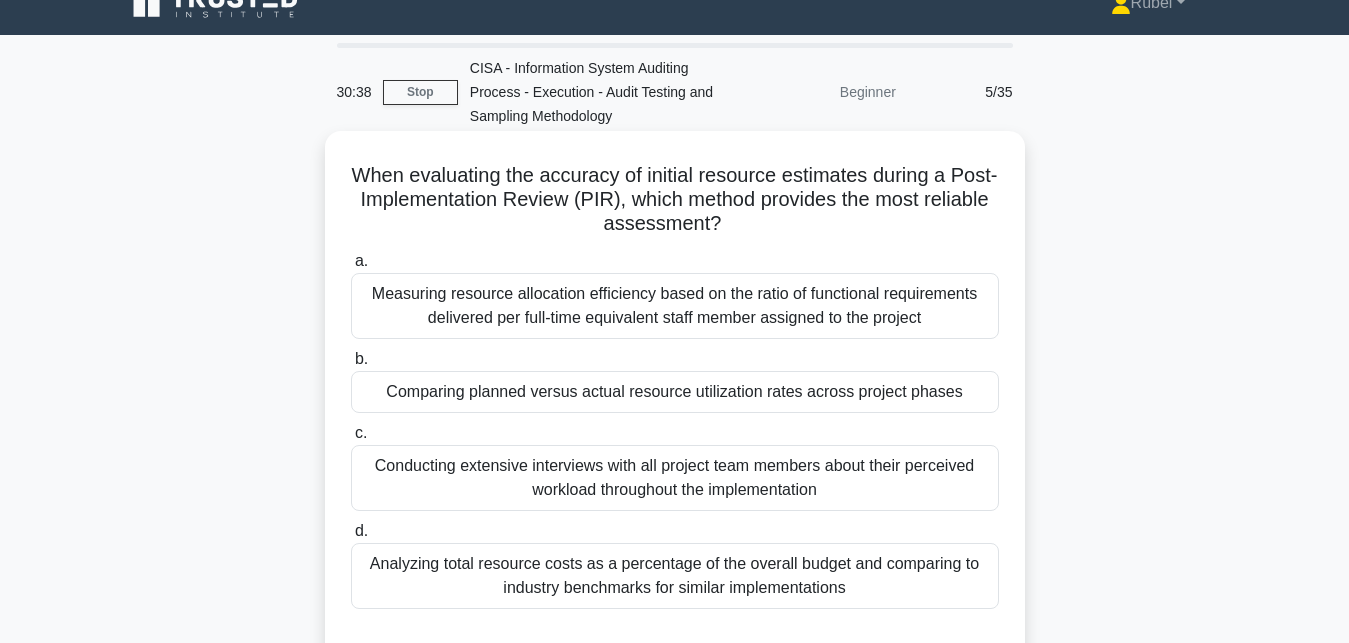 click on "Comparing planned versus actual resource utilization rates across project phases" at bounding box center [675, 392] 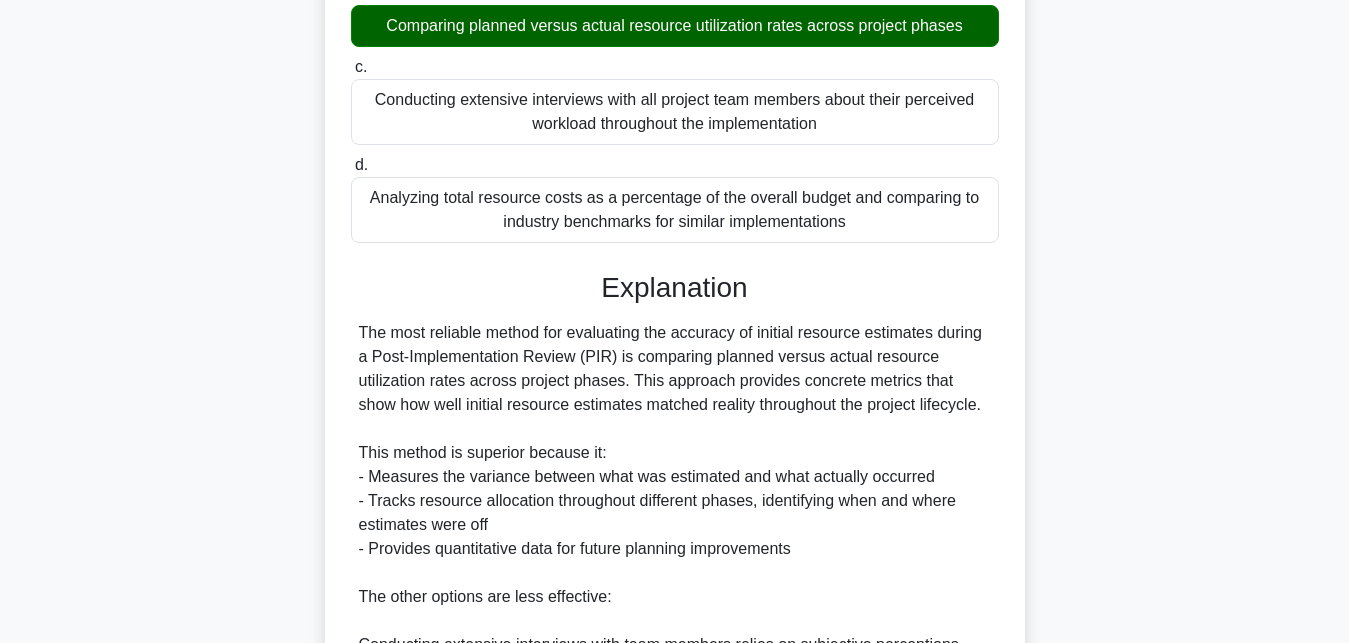 scroll, scrollTop: 437, scrollLeft: 0, axis: vertical 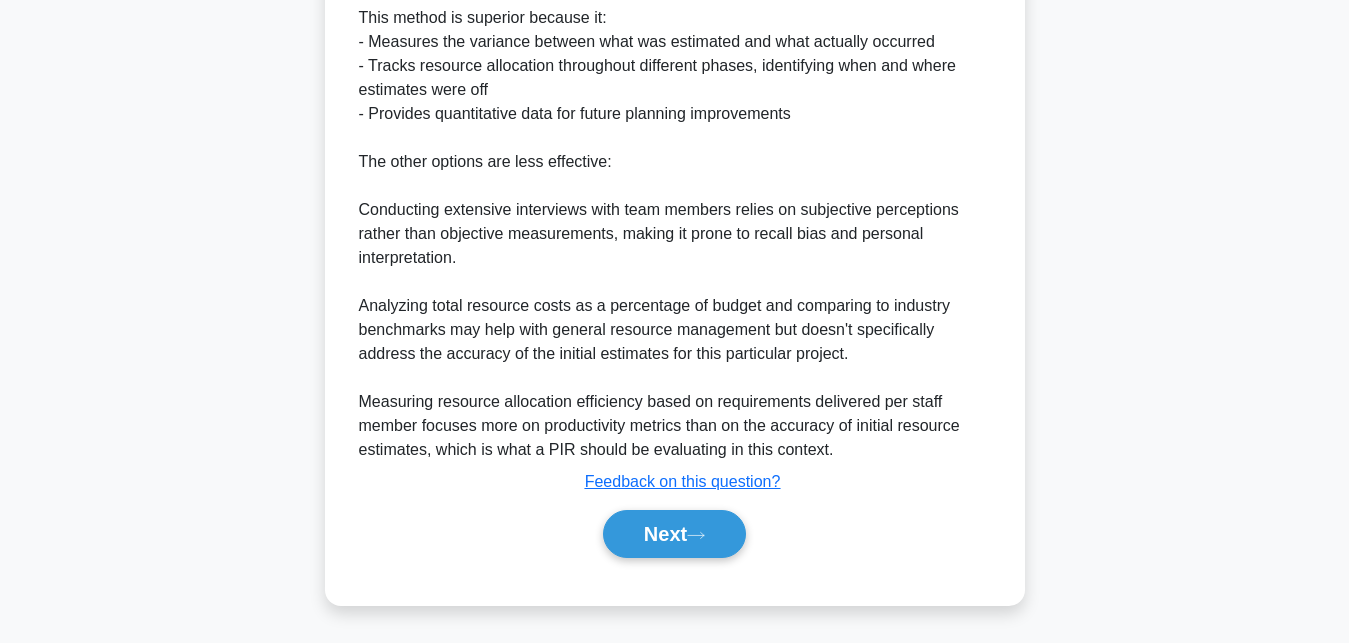 type 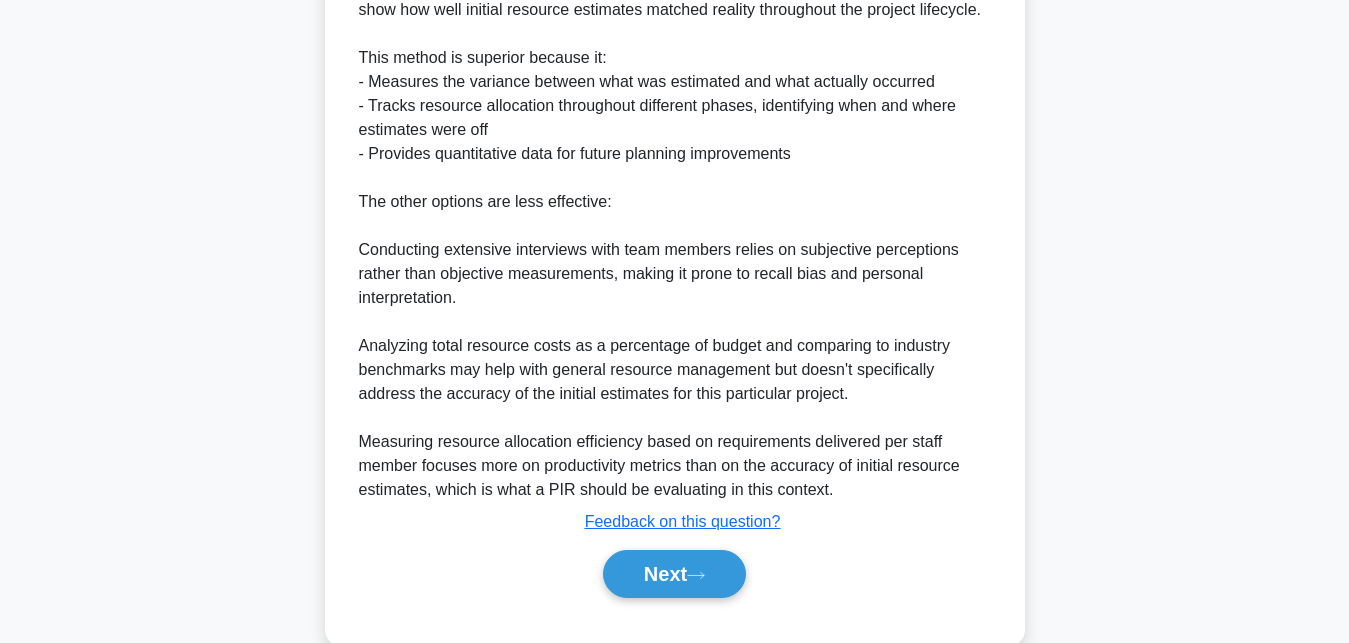 scroll, scrollTop: 832, scrollLeft: 0, axis: vertical 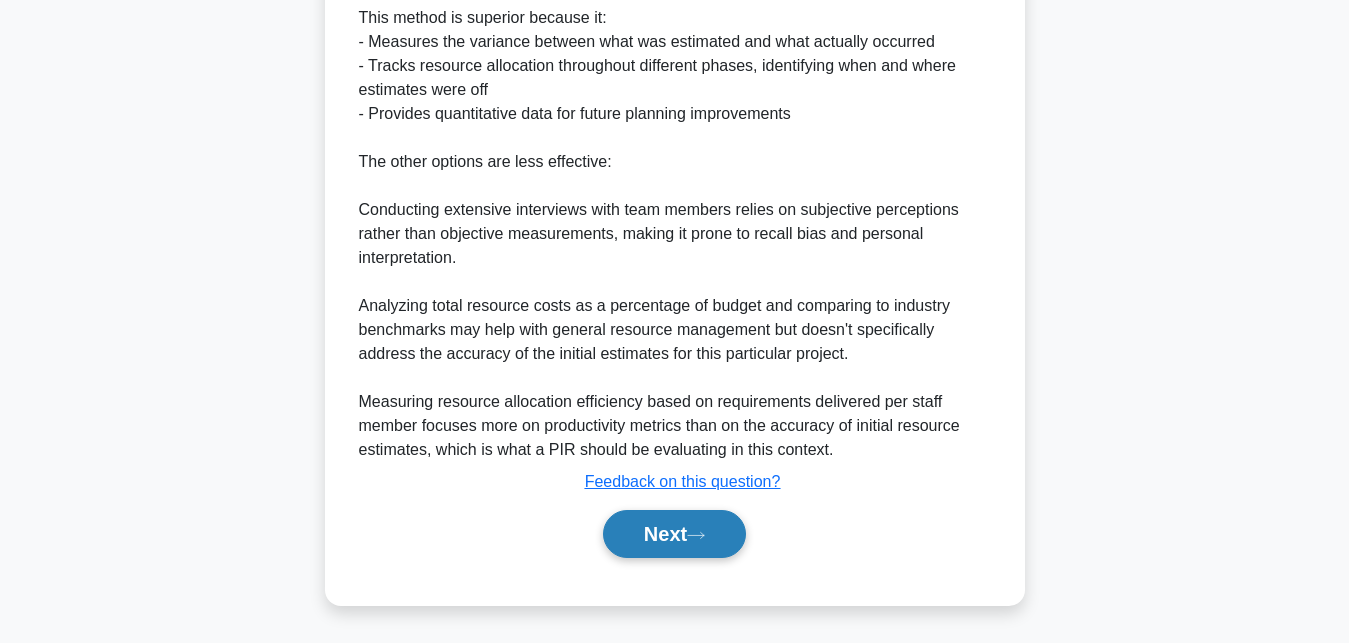 click on "Next" at bounding box center (674, 534) 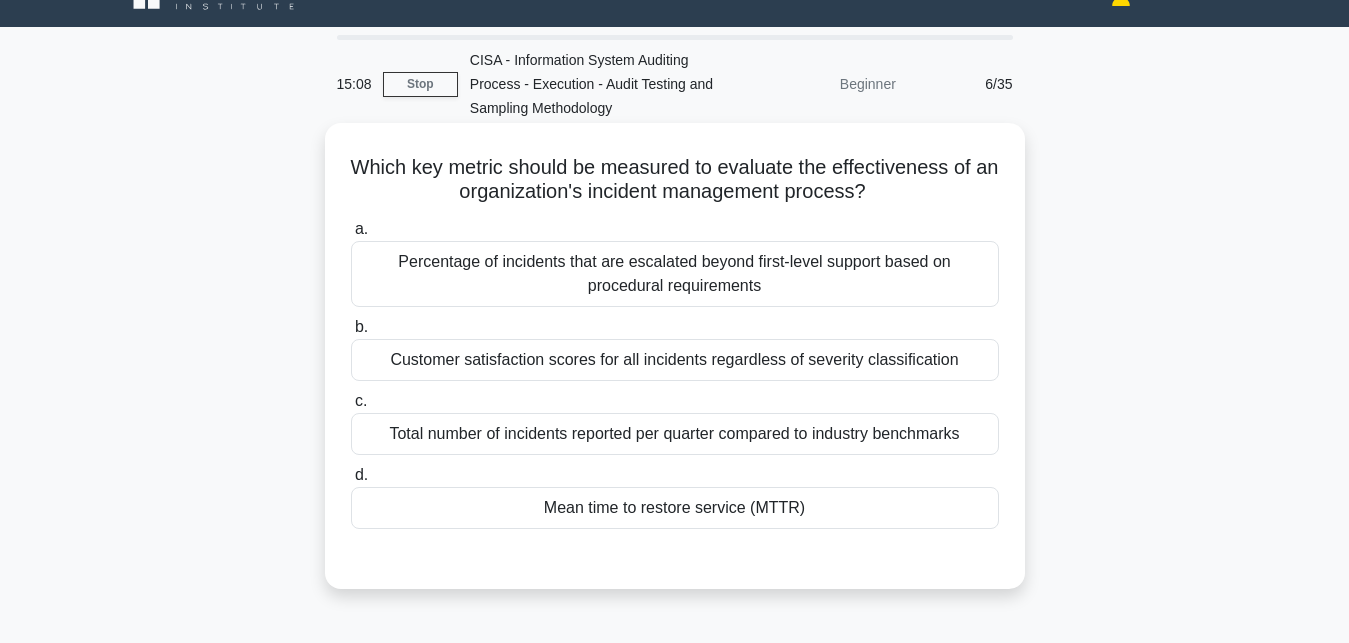 scroll, scrollTop: 29, scrollLeft: 0, axis: vertical 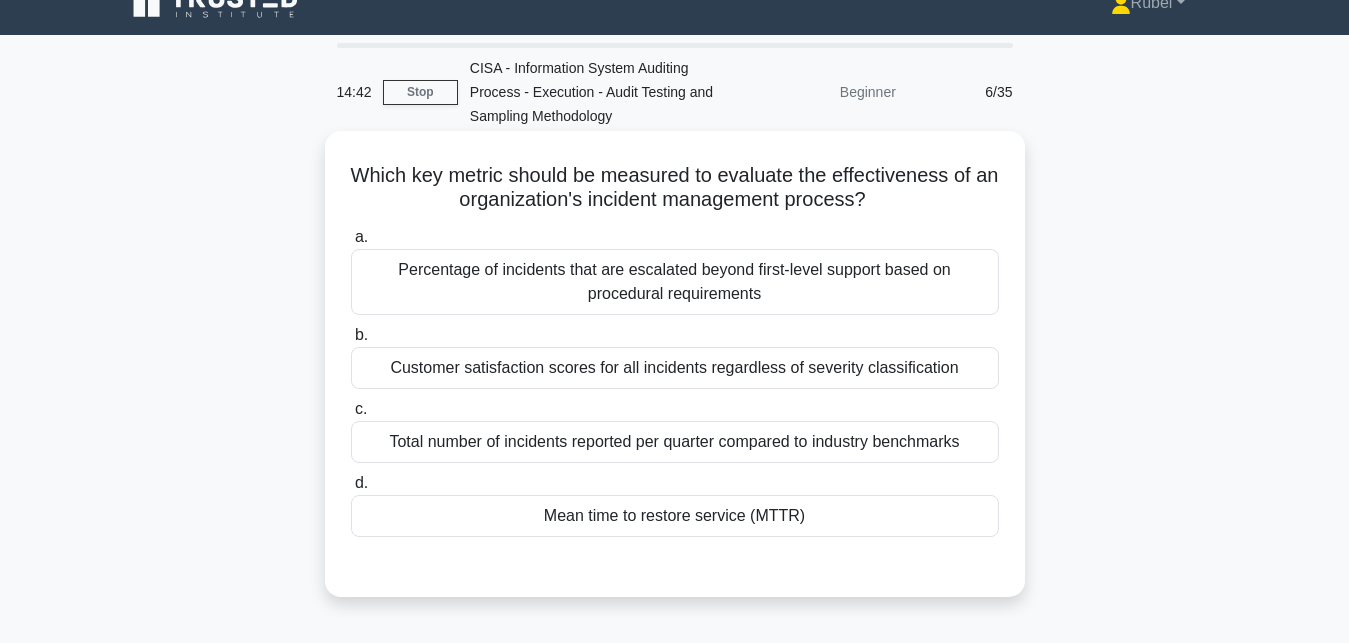click on "Mean time to restore service (MTTR)" at bounding box center [675, 516] 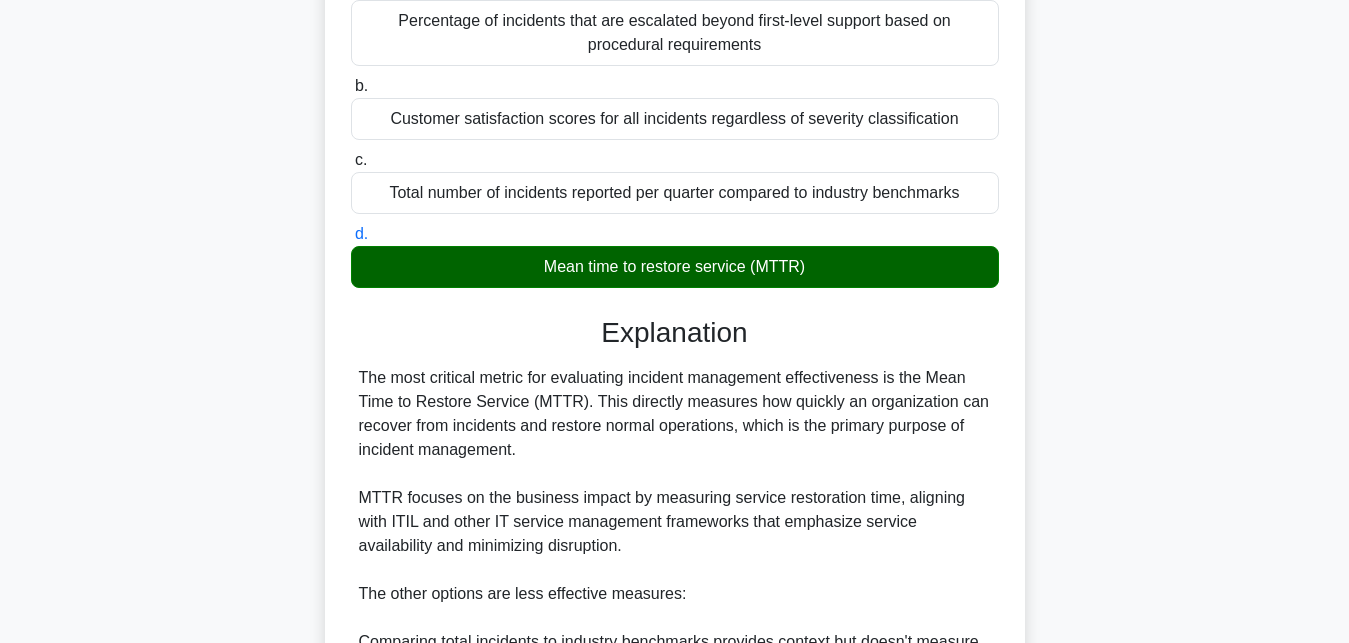 scroll, scrollTop: 306, scrollLeft: 0, axis: vertical 